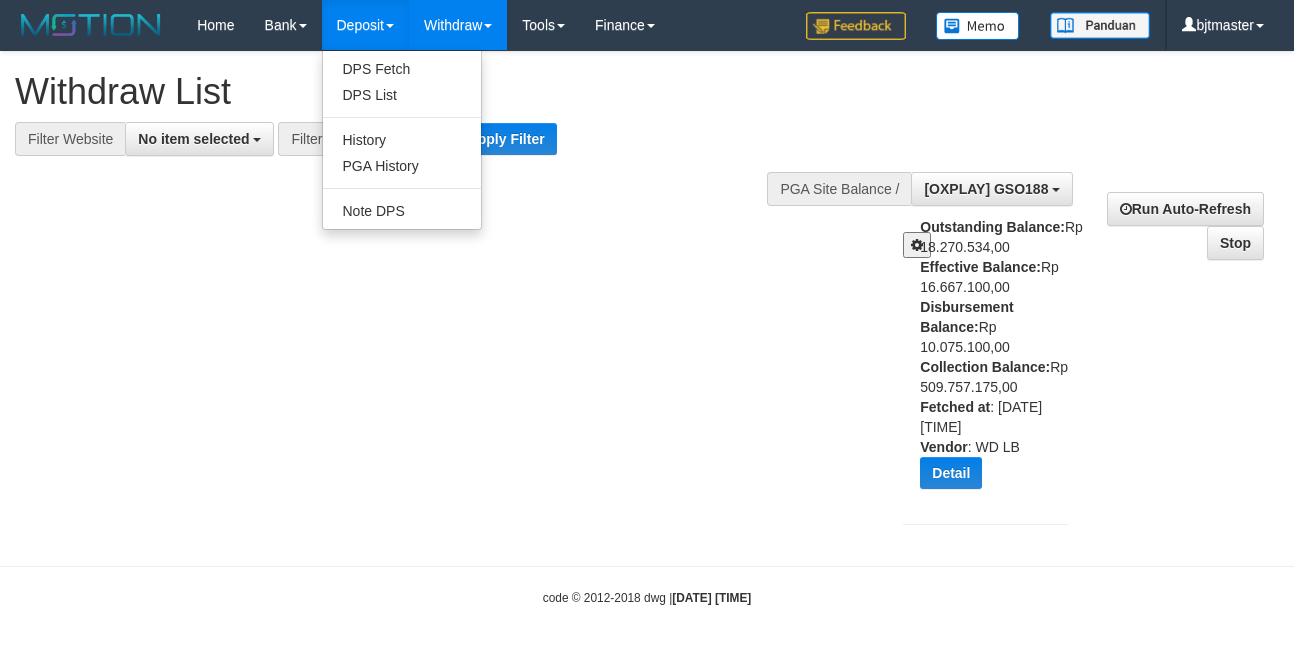 select 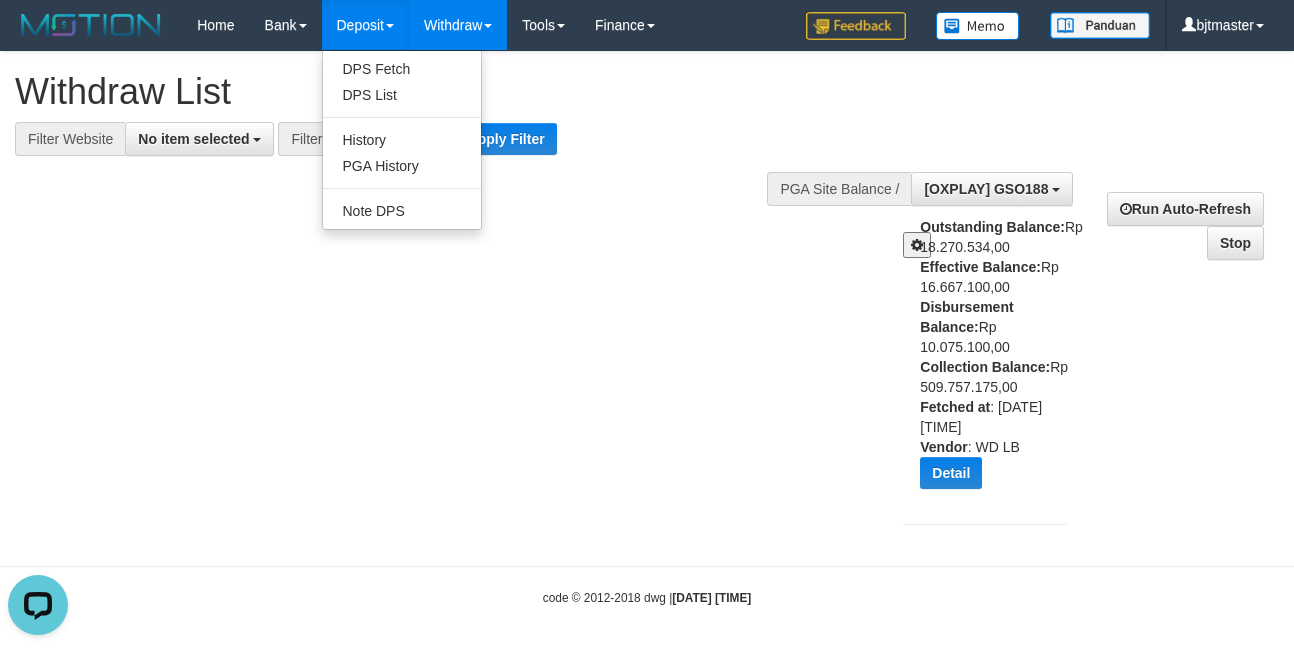 scroll, scrollTop: 0, scrollLeft: 0, axis: both 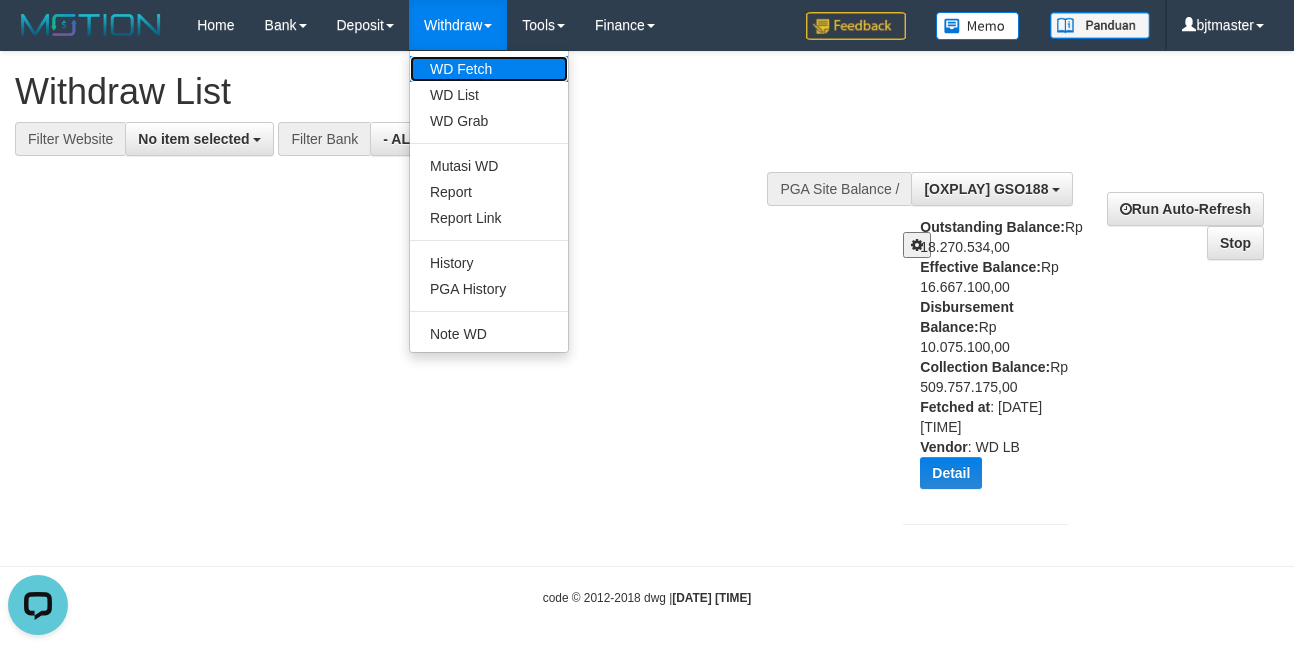 click on "WD Fetch" at bounding box center (489, 69) 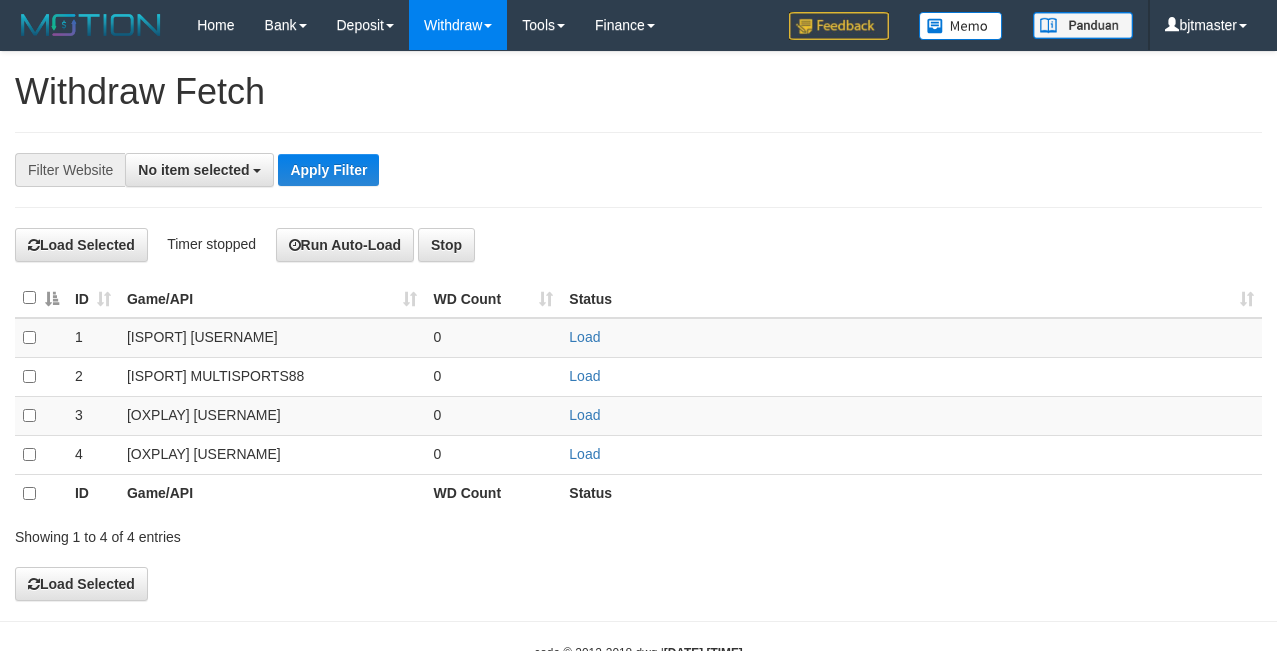 select 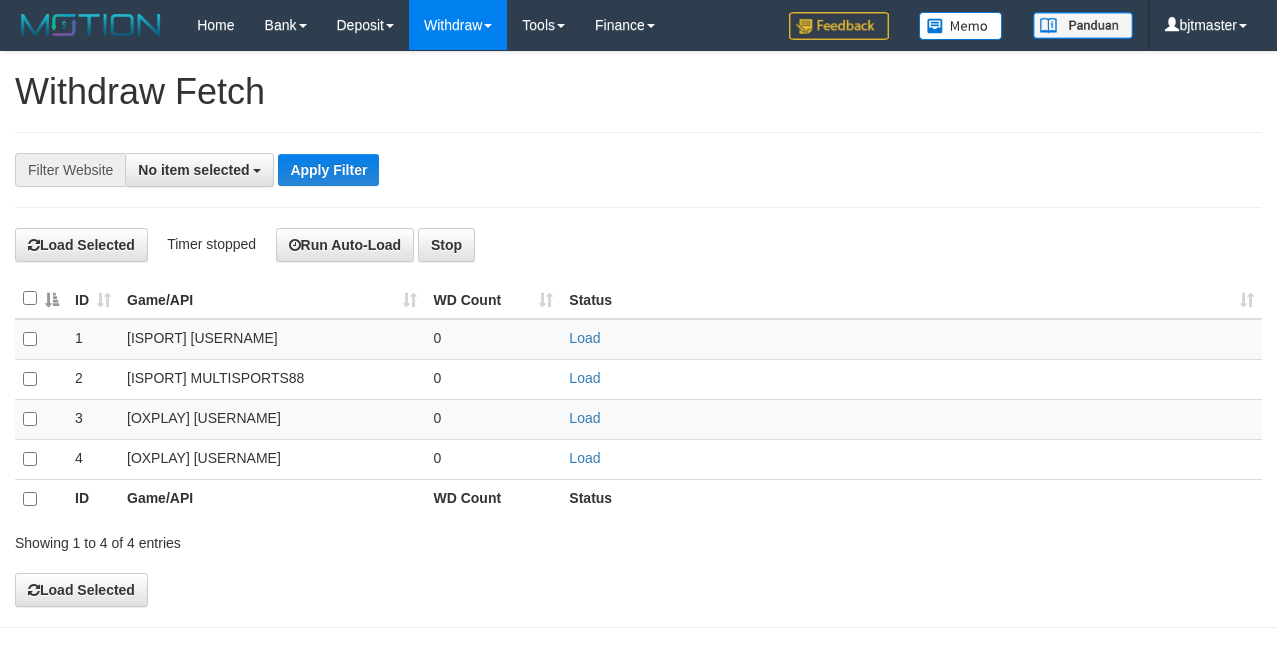 scroll, scrollTop: 0, scrollLeft: 0, axis: both 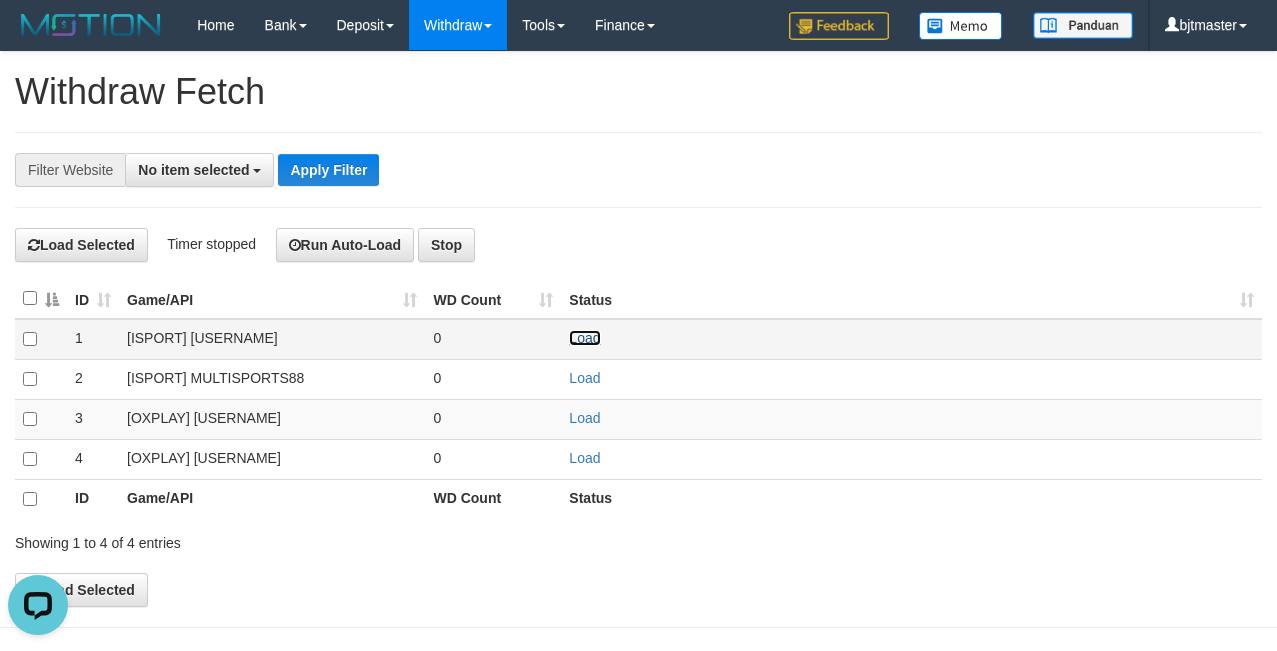 click on "Load" at bounding box center (584, 338) 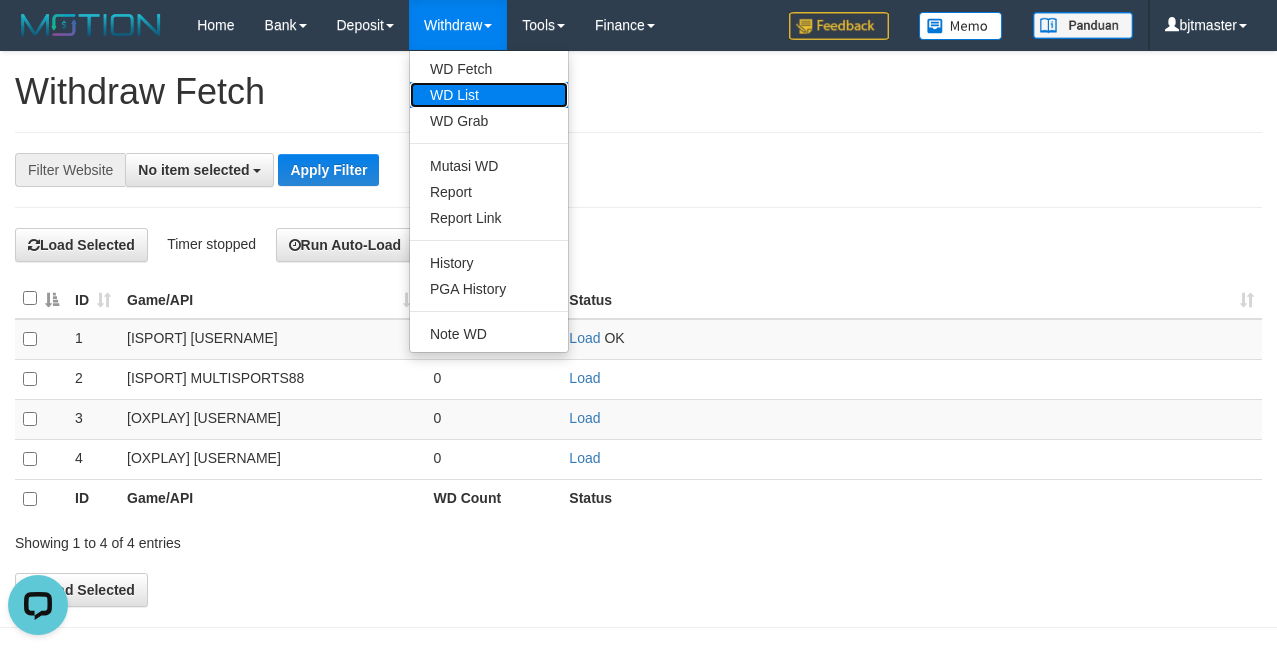 click on "WD List" at bounding box center [489, 95] 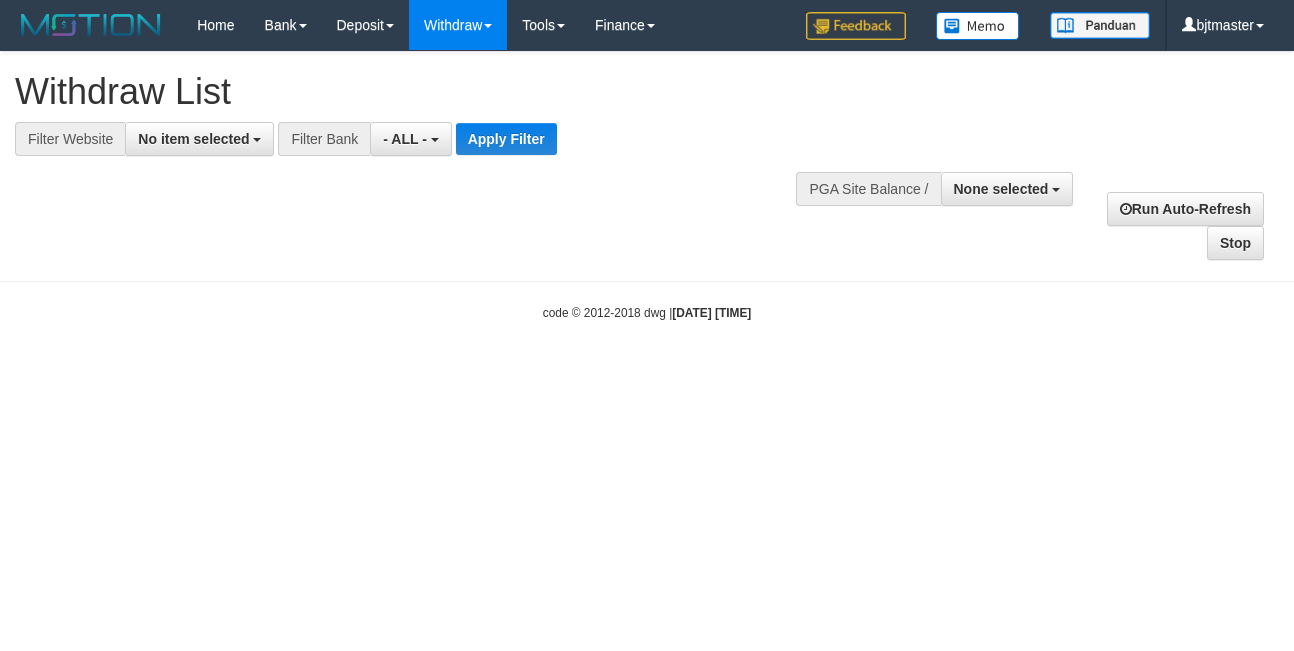 select 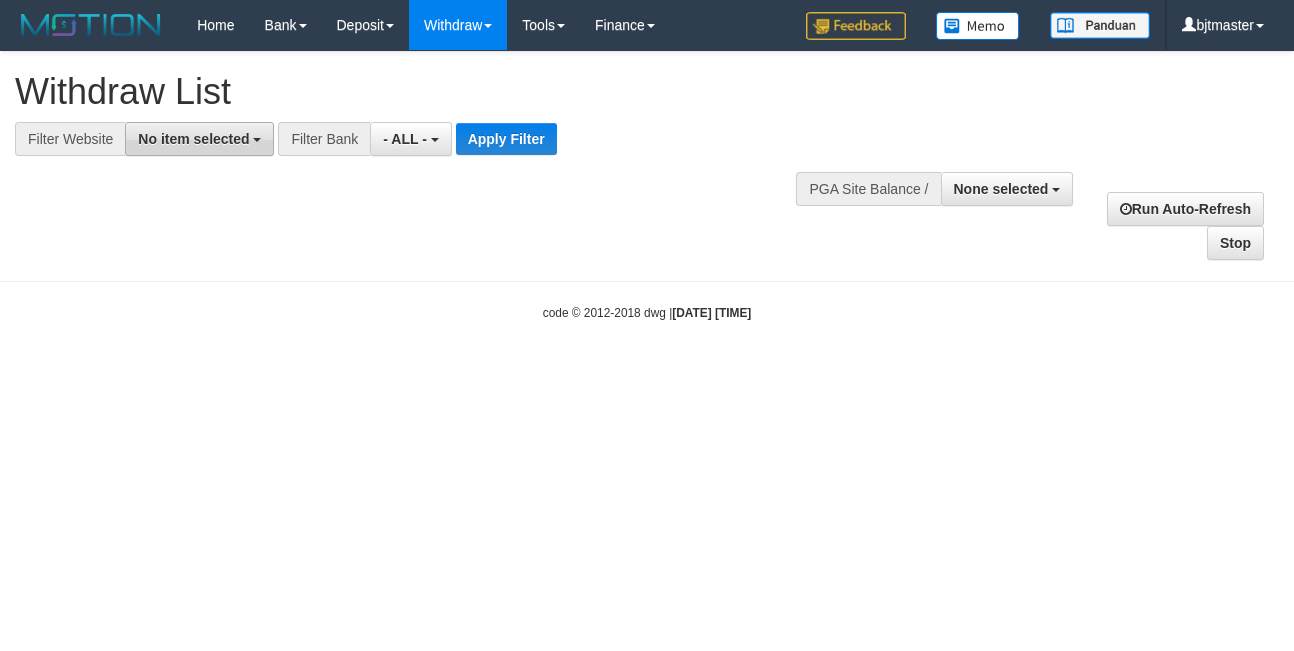 click on "No item selected" at bounding box center [193, 139] 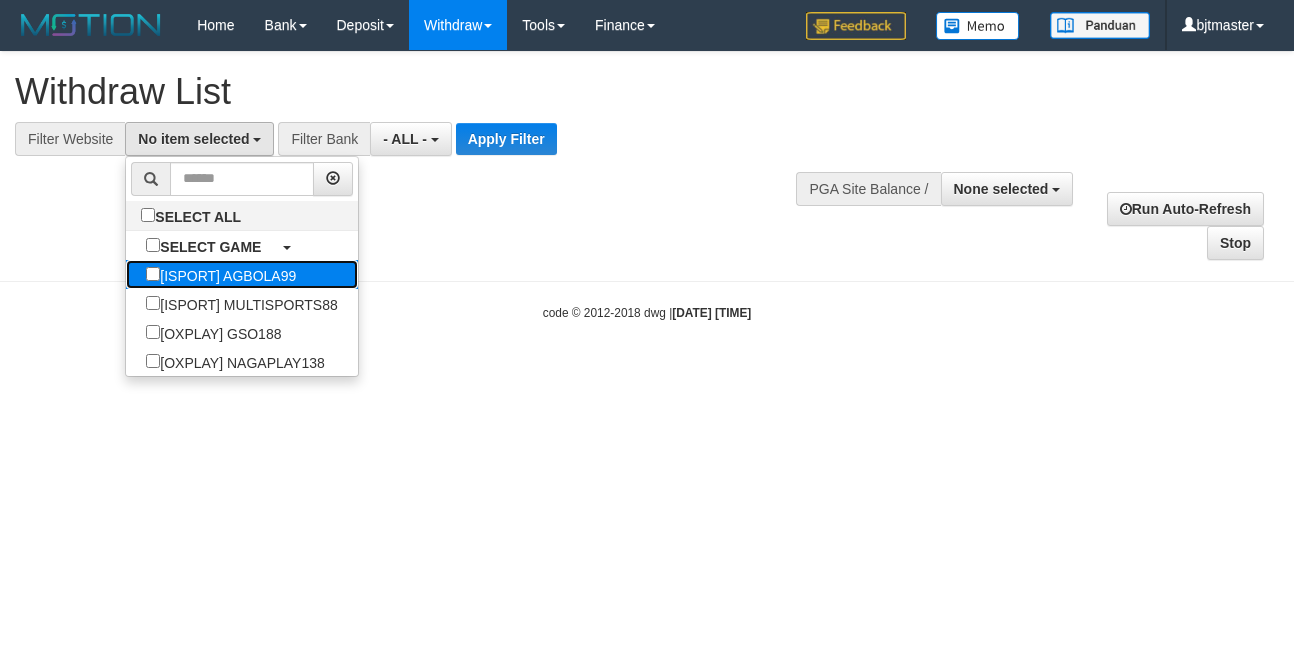 click on "[ISPORT] AGBOLA99" at bounding box center (221, 274) 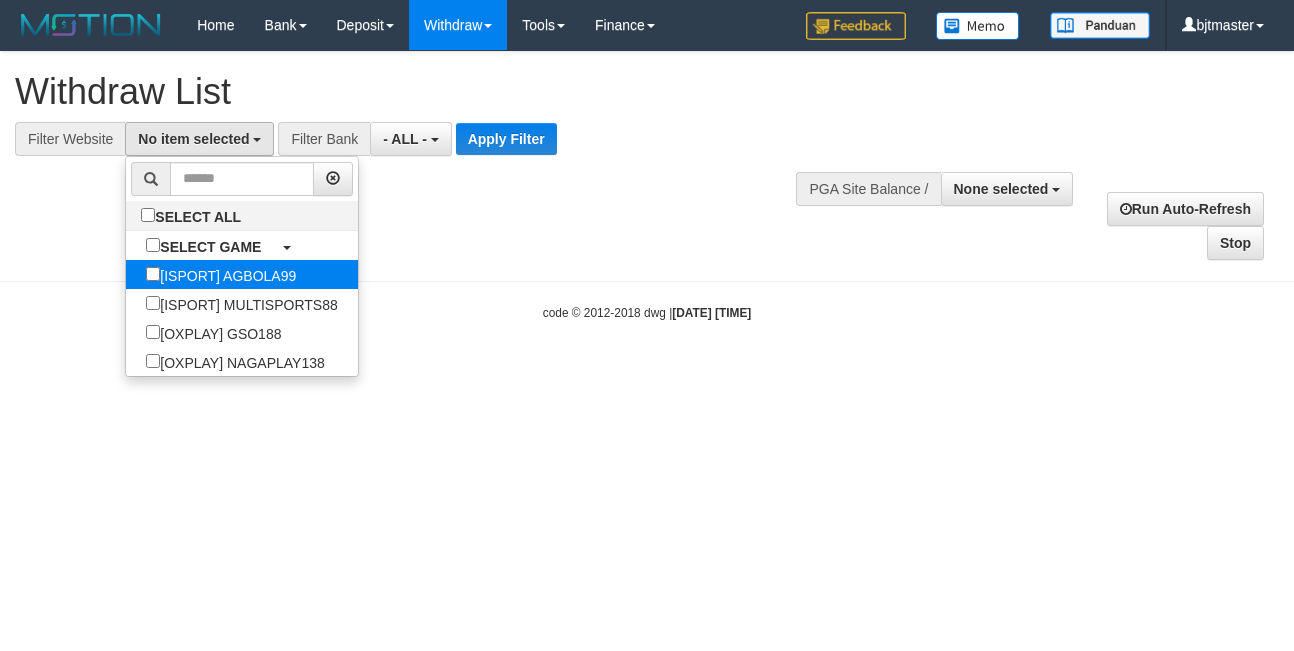 select on "****" 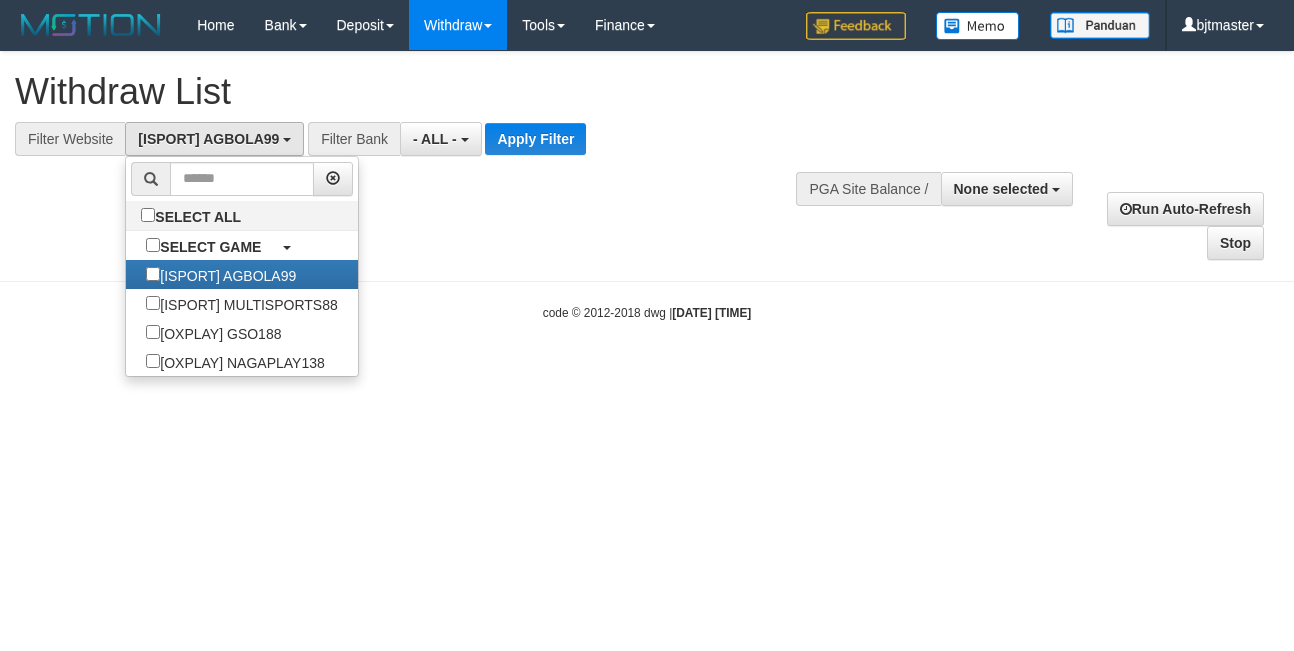 scroll, scrollTop: 17, scrollLeft: 0, axis: vertical 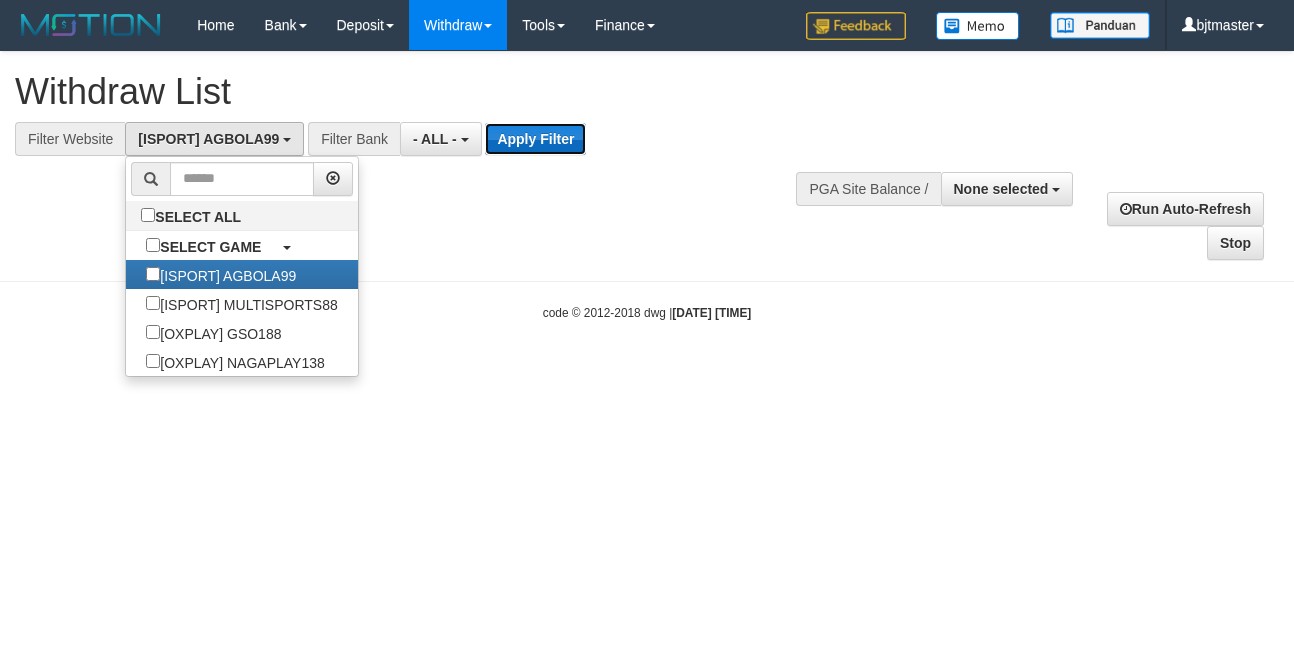 click on "Apply Filter" at bounding box center [535, 139] 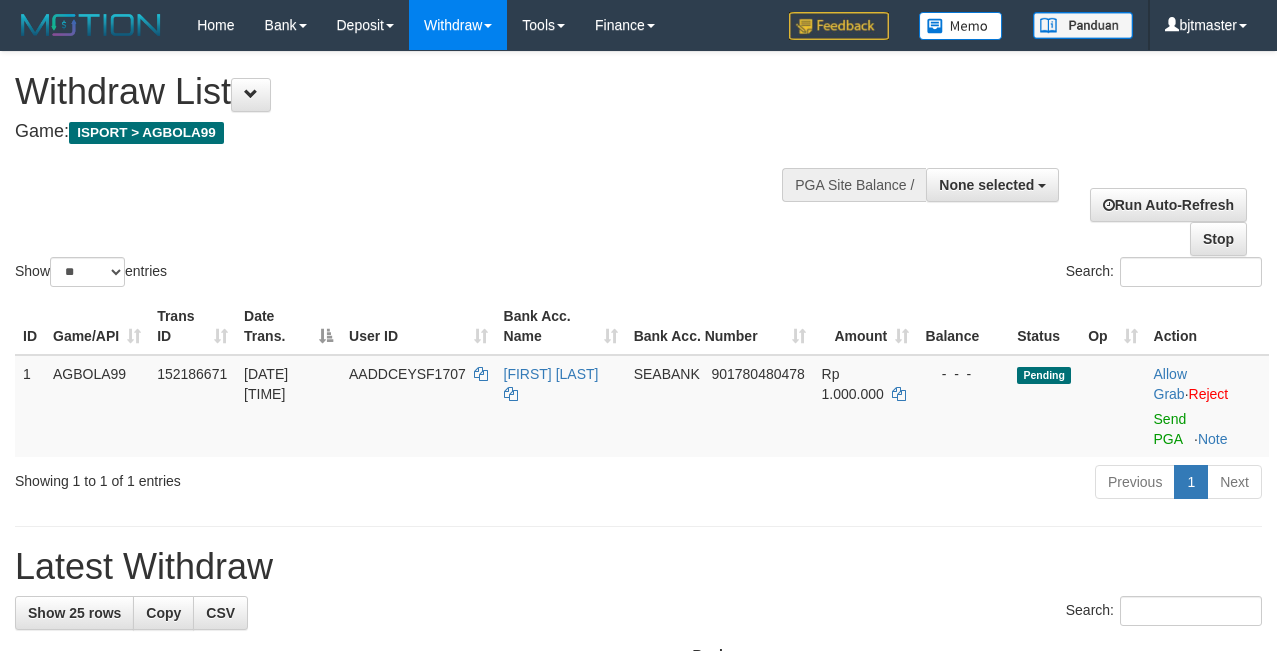 select 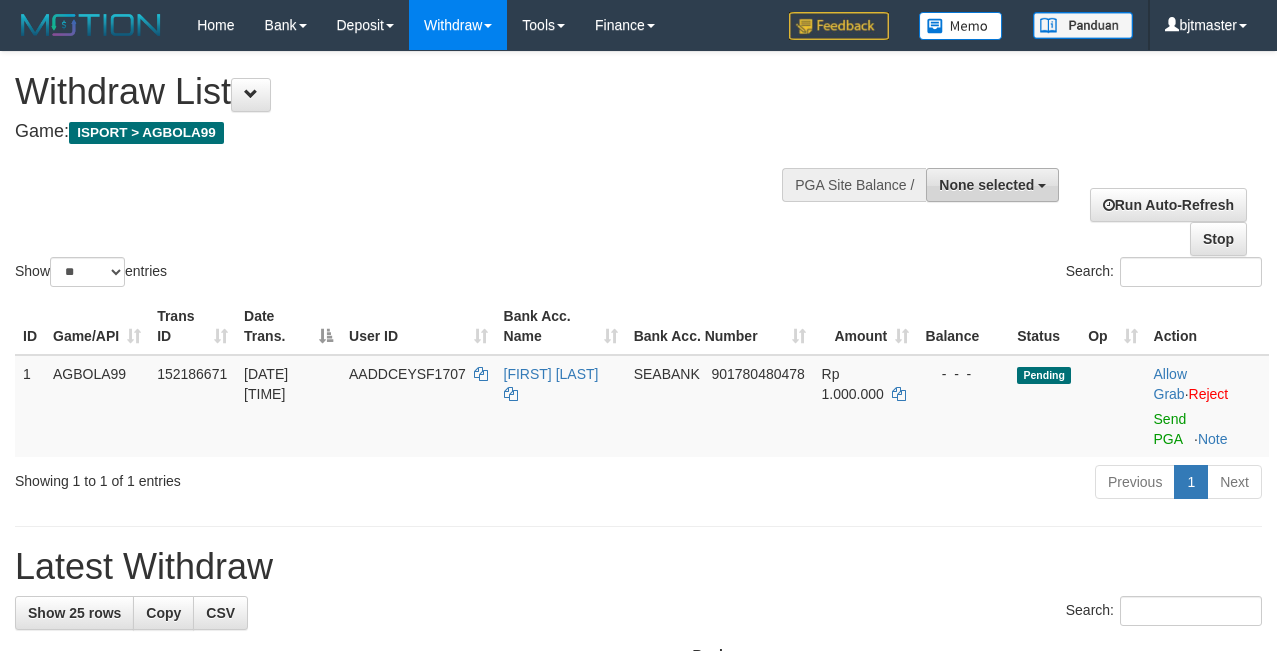 click on "None selected" at bounding box center [992, 185] 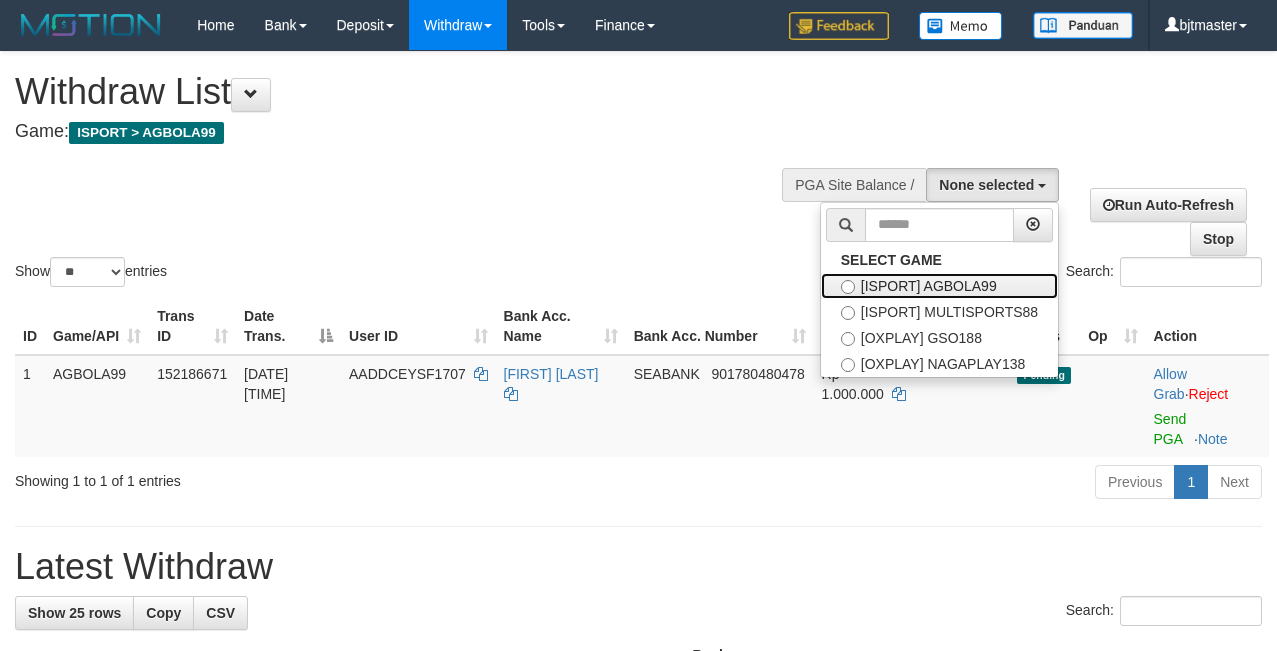 click on "[ISPORT] AGBOLA99" at bounding box center [939, 286] 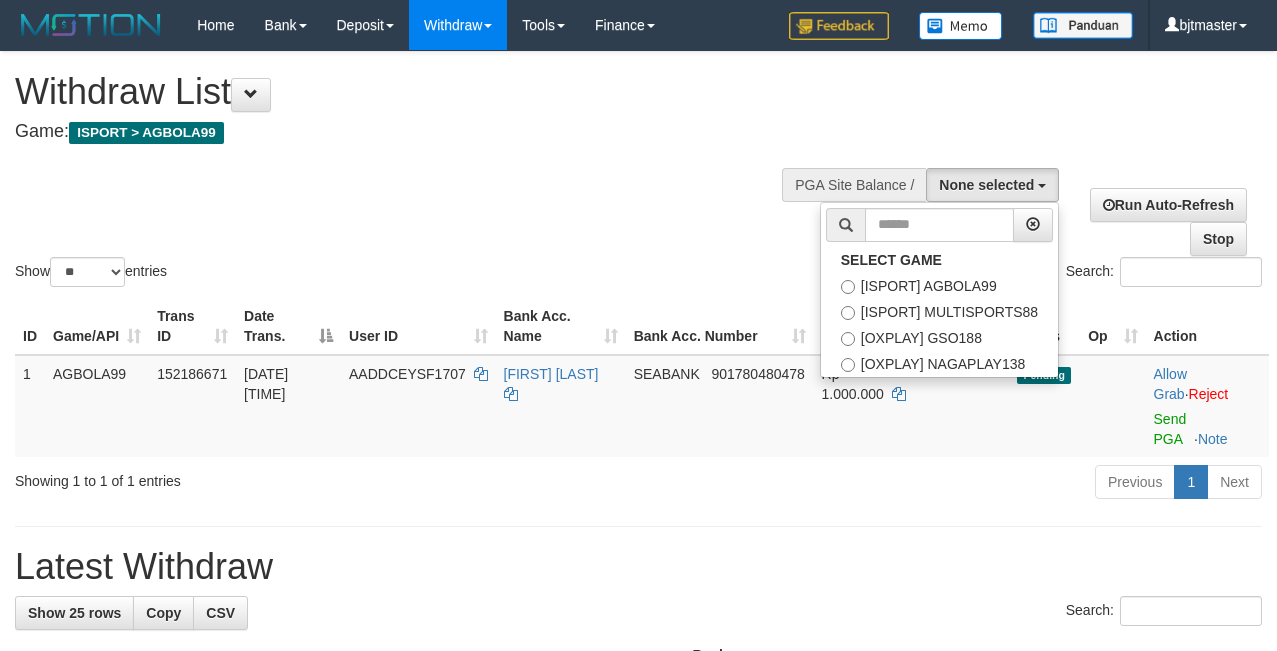 select on "****" 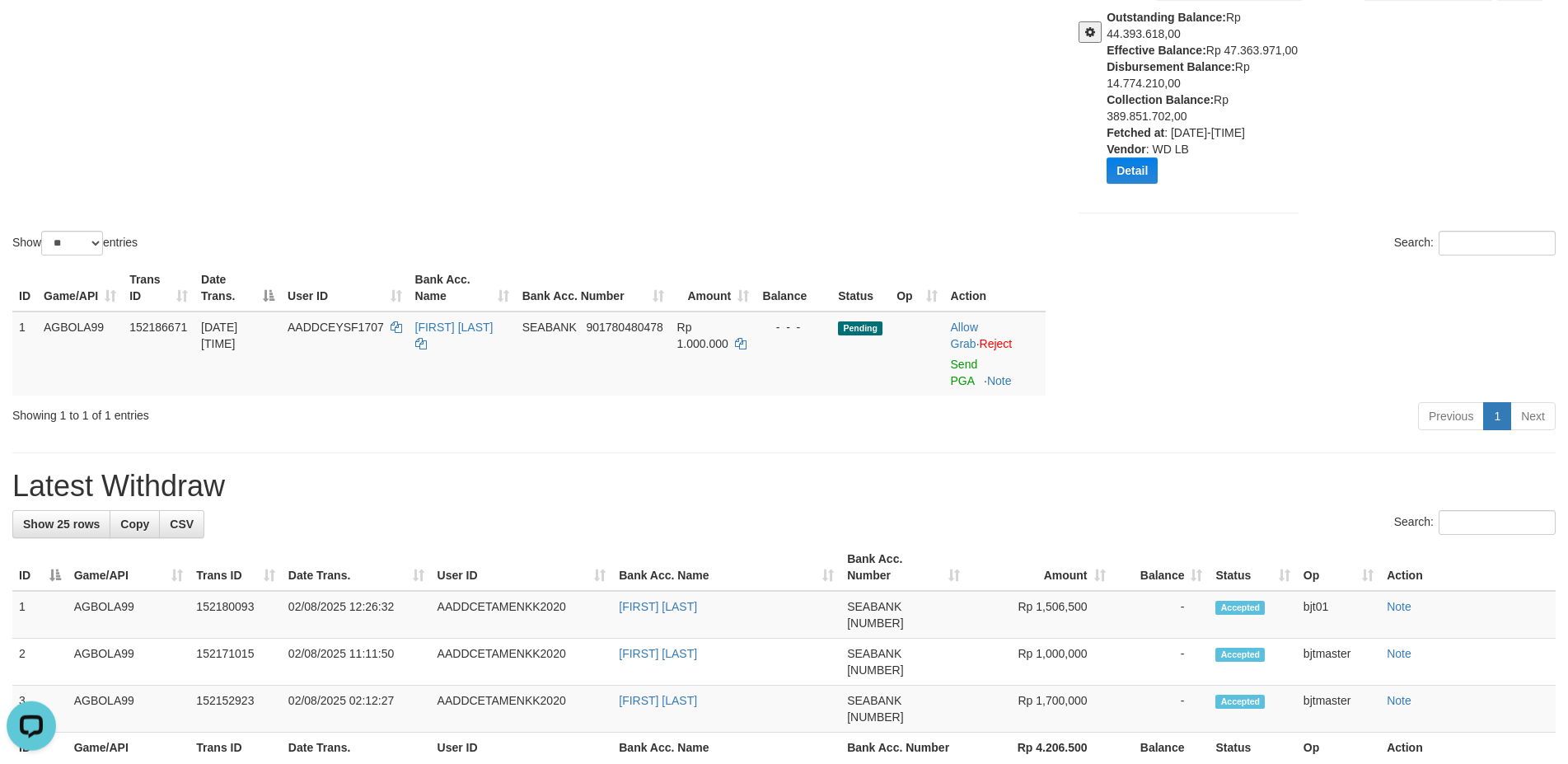scroll, scrollTop: 168, scrollLeft: 0, axis: vertical 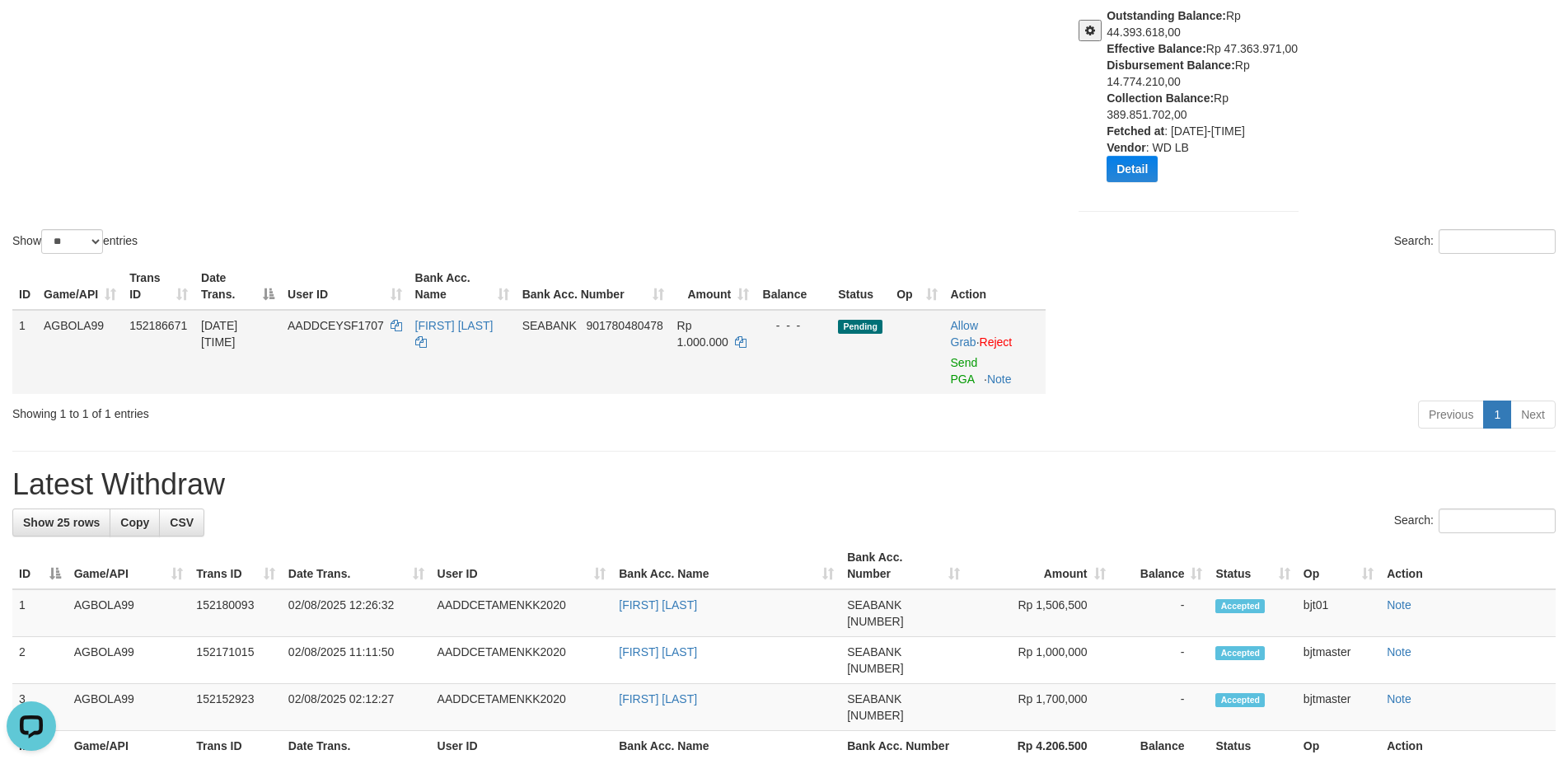 click on "Allow Grab   ·    Reject Send PGA     ·    Note" at bounding box center [995, 352] 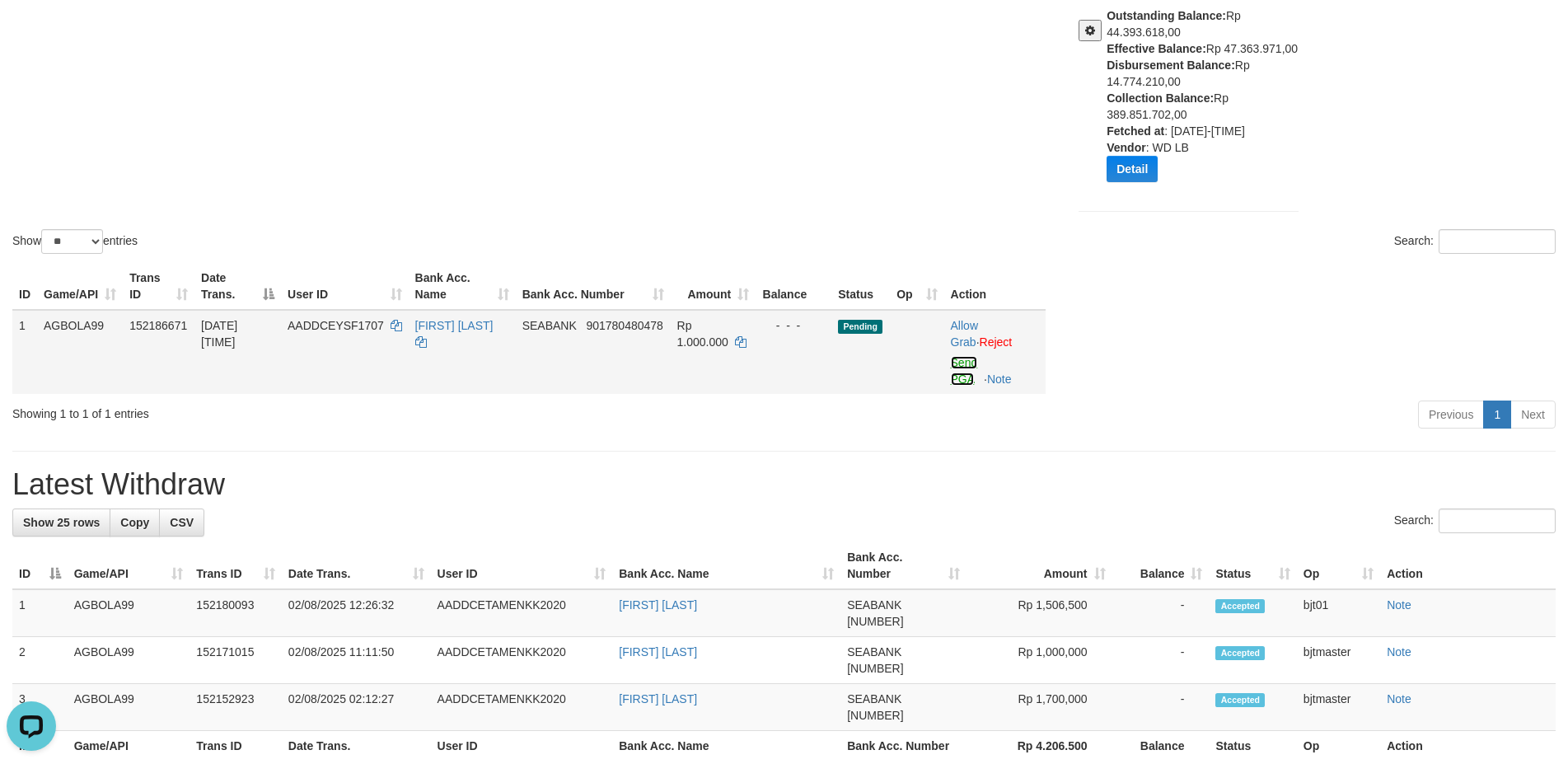 click on "Send PGA" at bounding box center [964, 371] 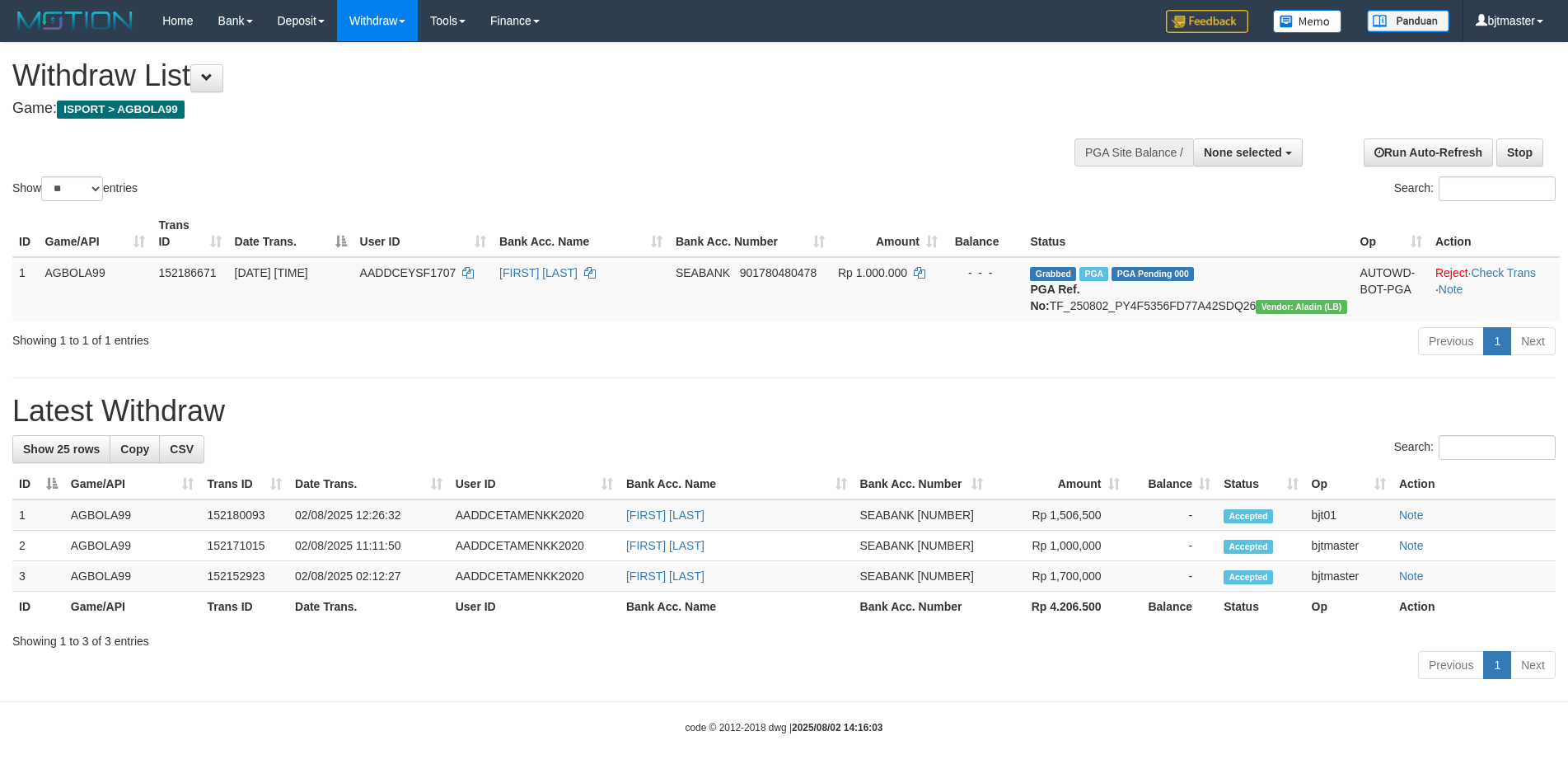 select 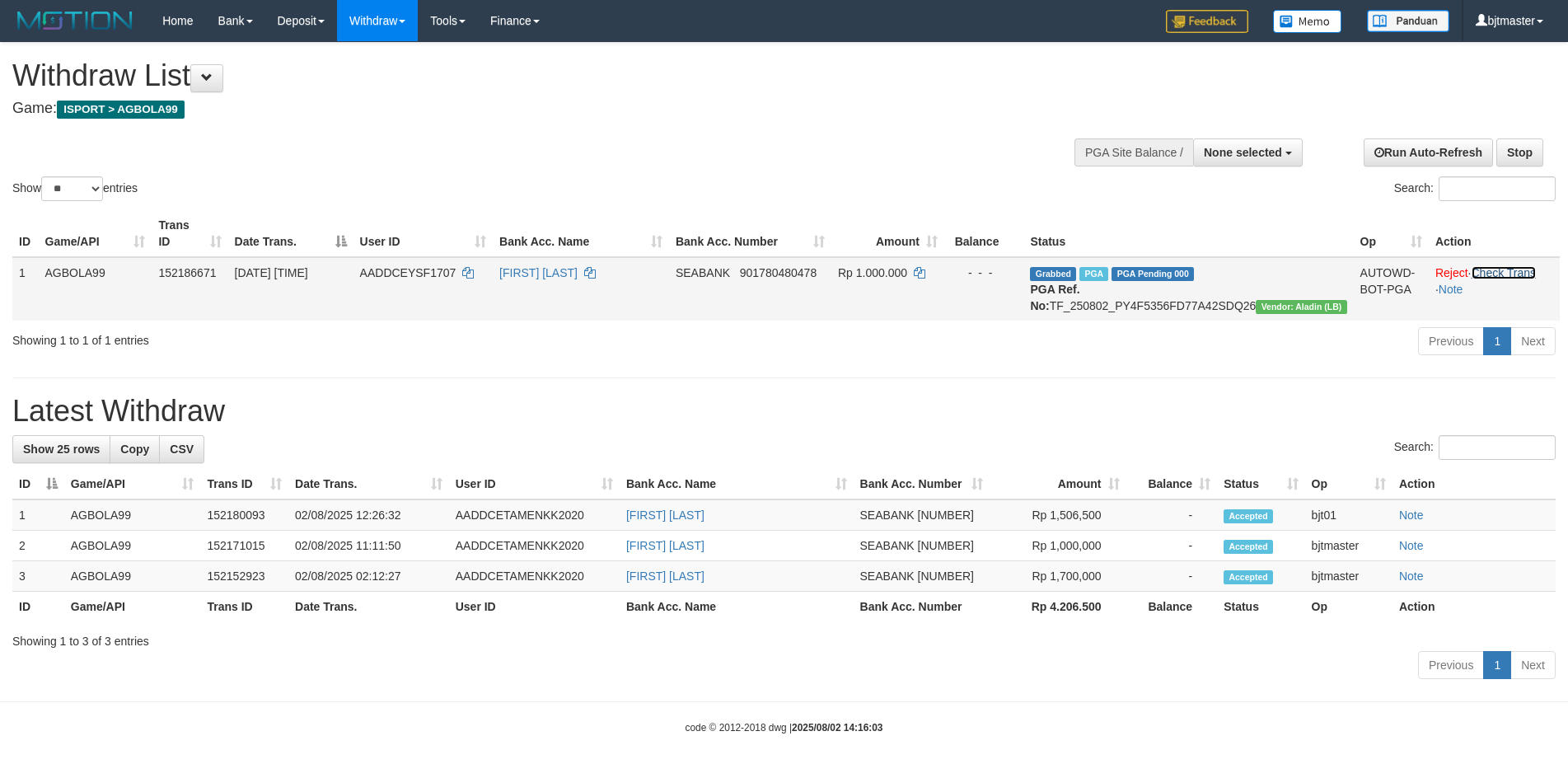 click on "Check Trans" at bounding box center (1504, 273) 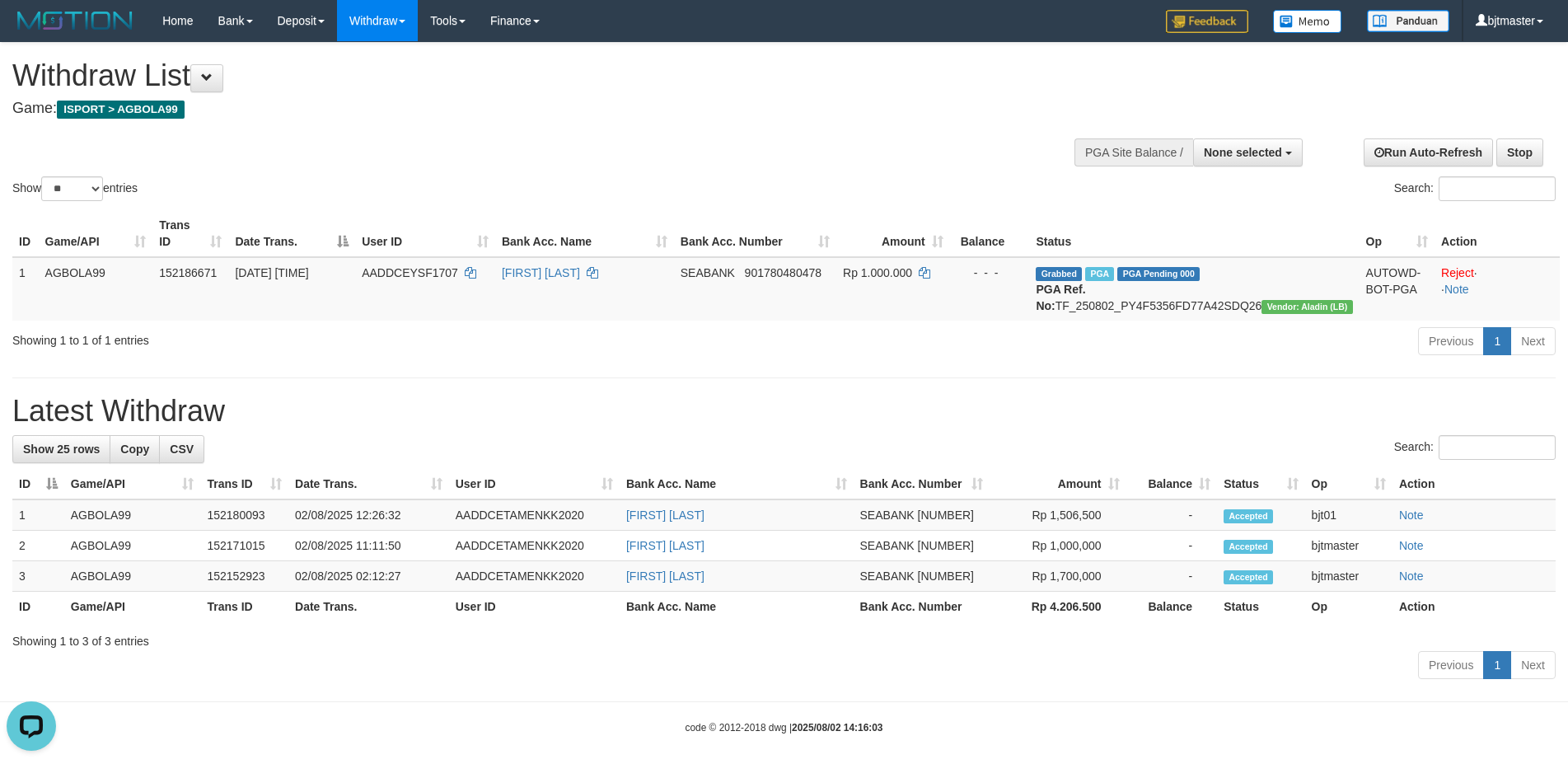 scroll, scrollTop: 0, scrollLeft: 0, axis: both 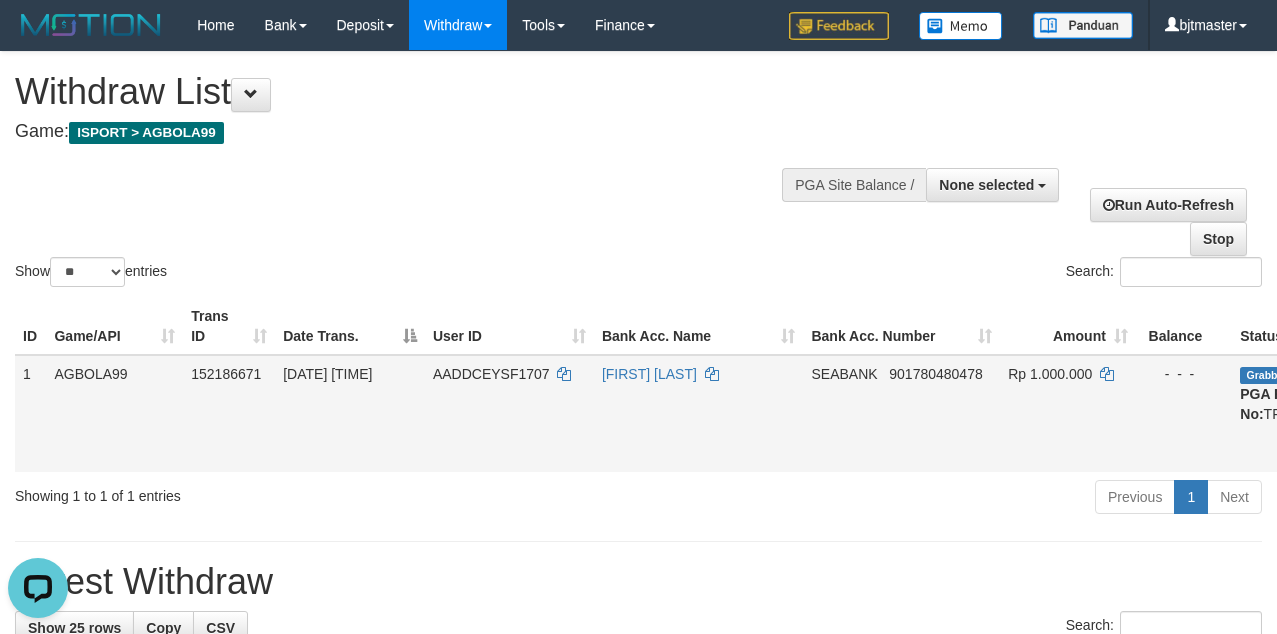 click on "[FIRST] [LAST]" at bounding box center [699, 413] 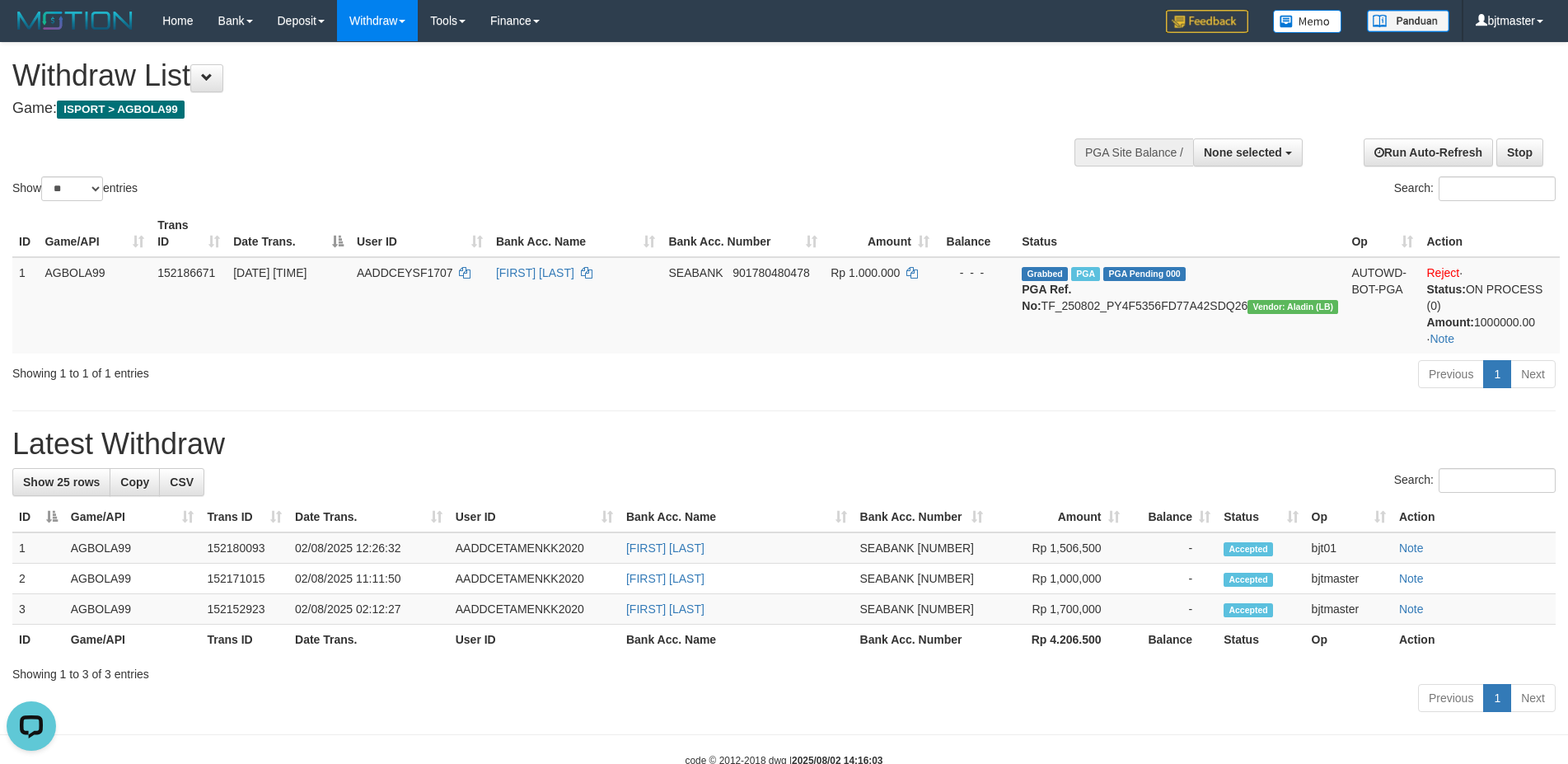 click on "Latest Withdraw" at bounding box center [784, 444] 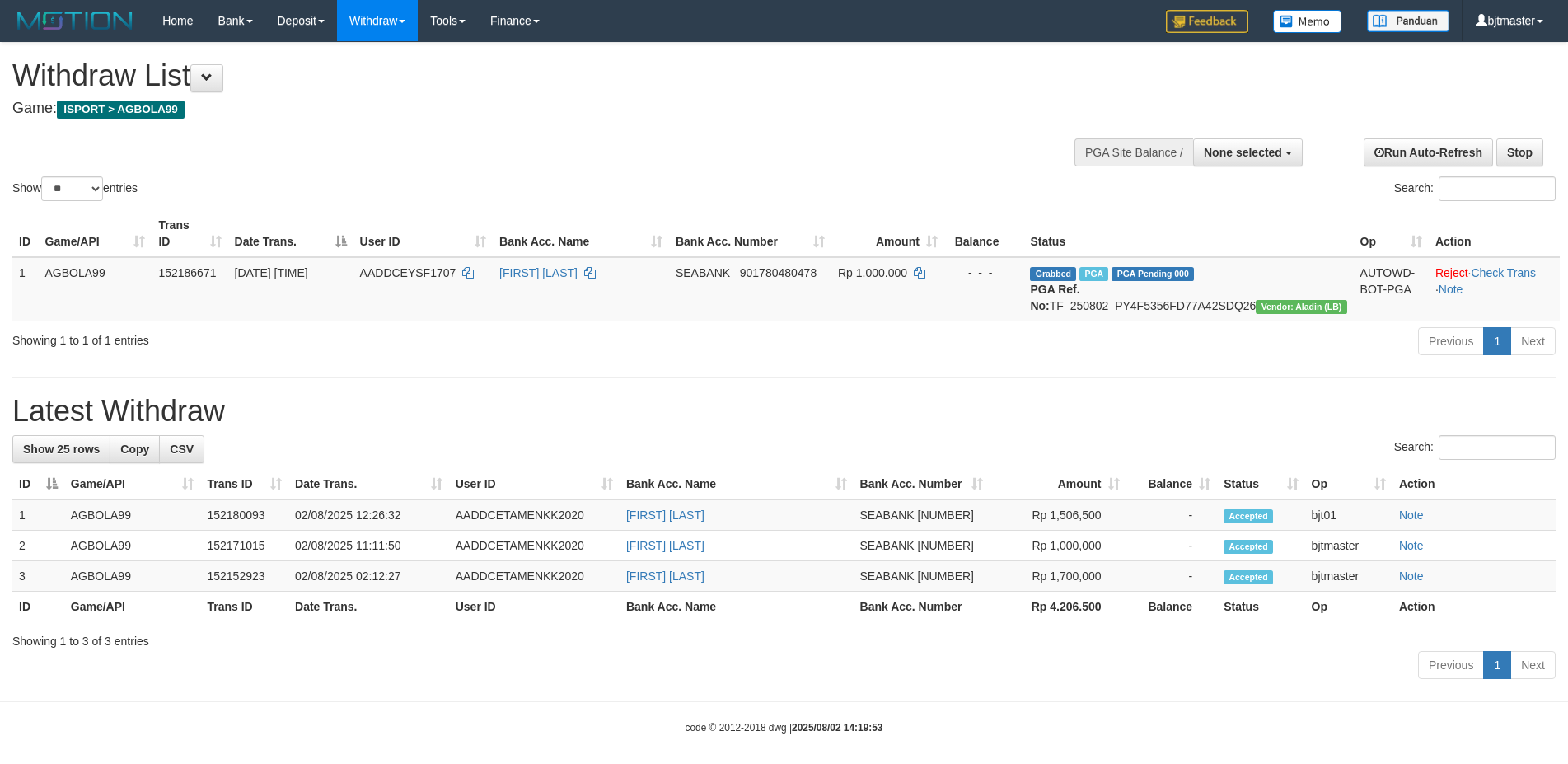 select 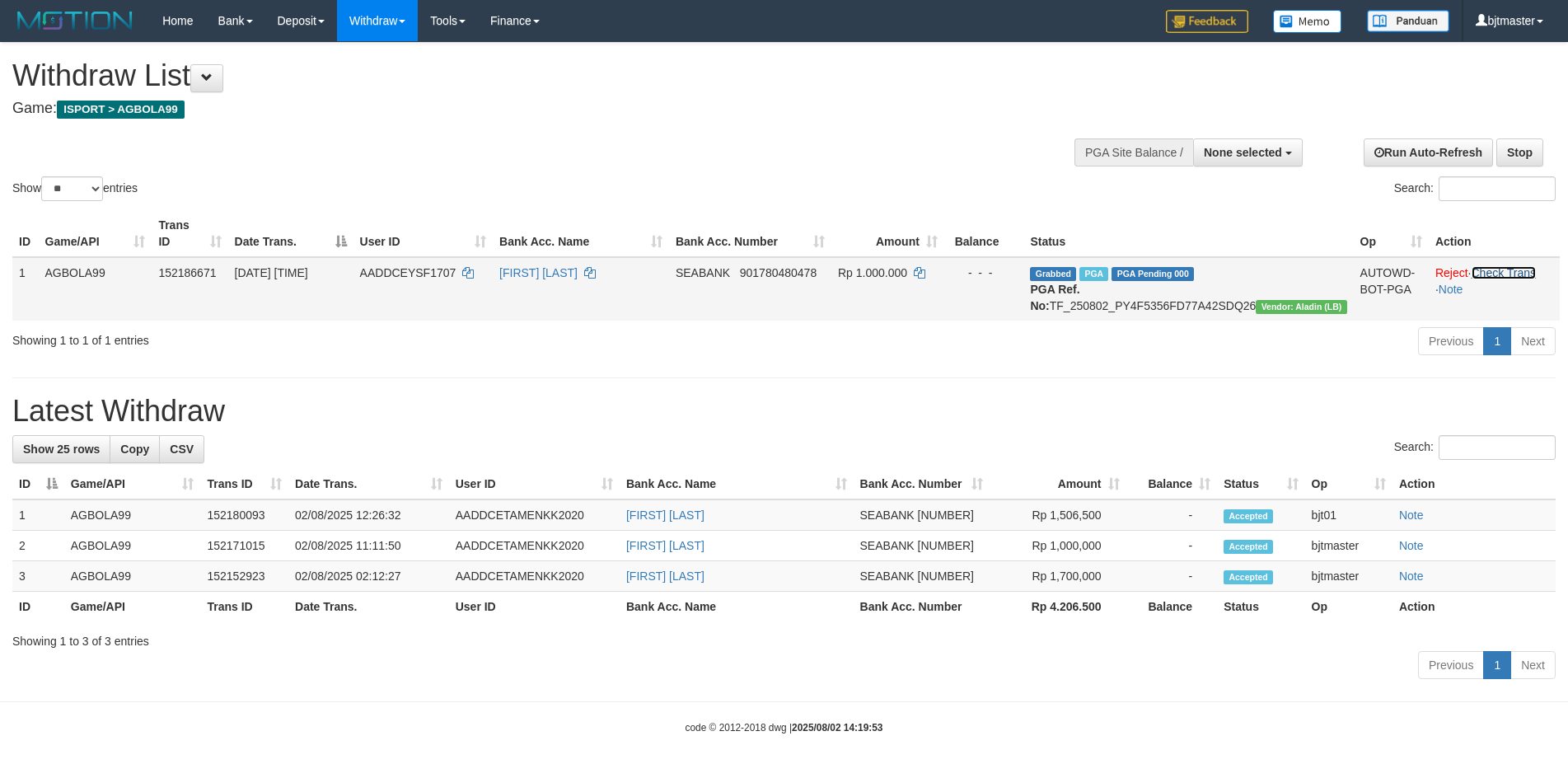 click on "Check Trans" at bounding box center (1504, 273) 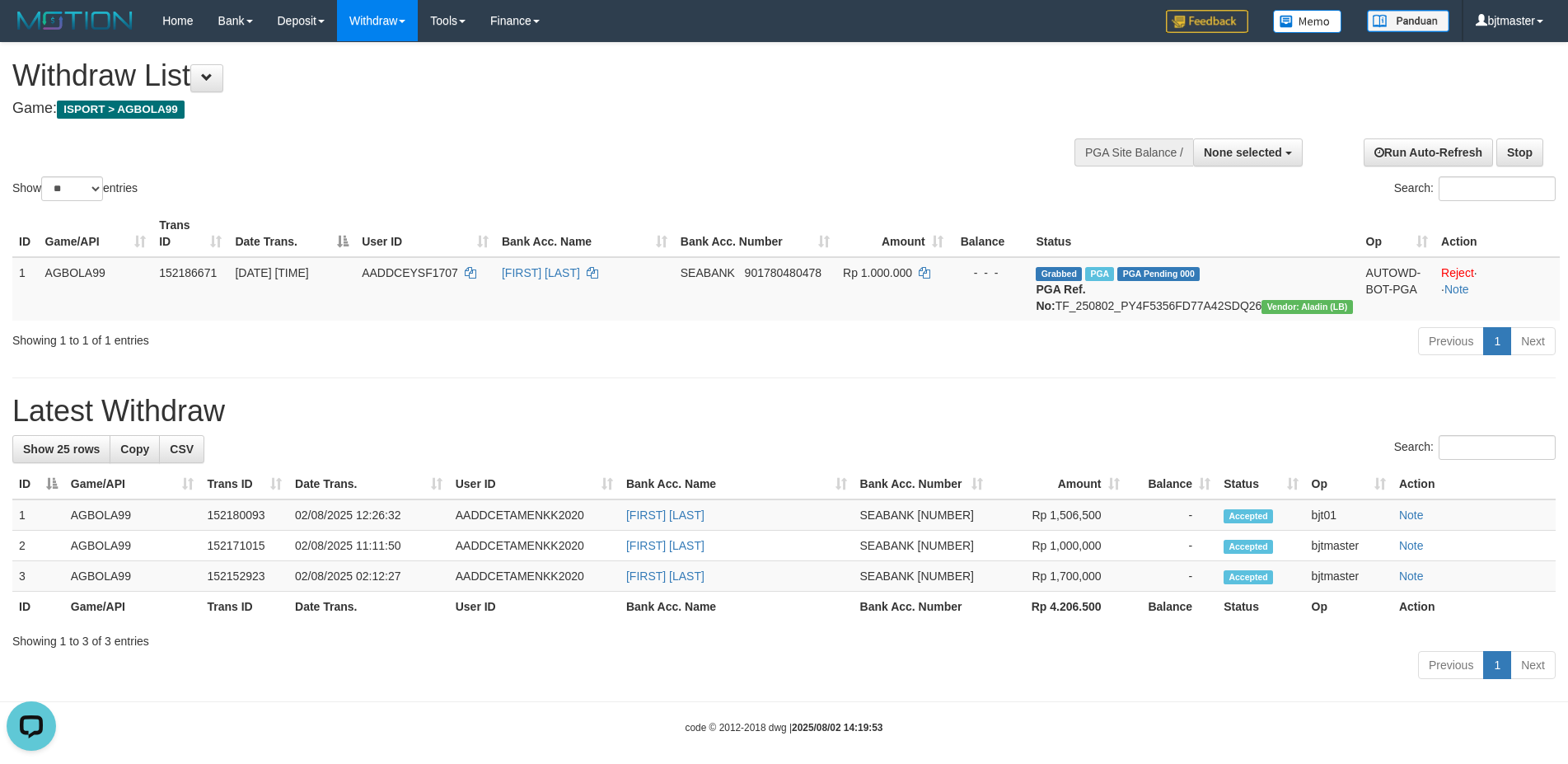 scroll, scrollTop: 0, scrollLeft: 0, axis: both 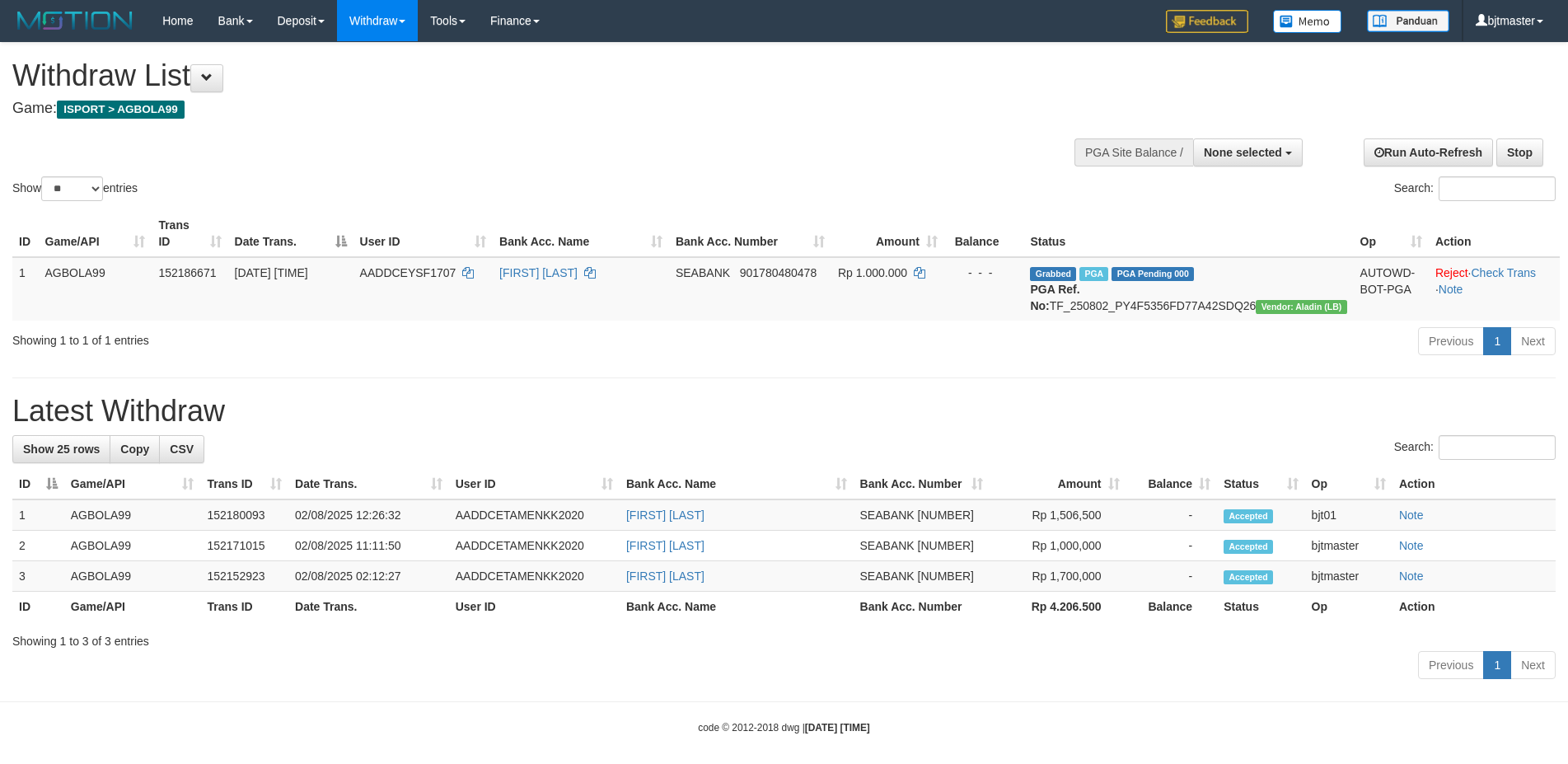 select 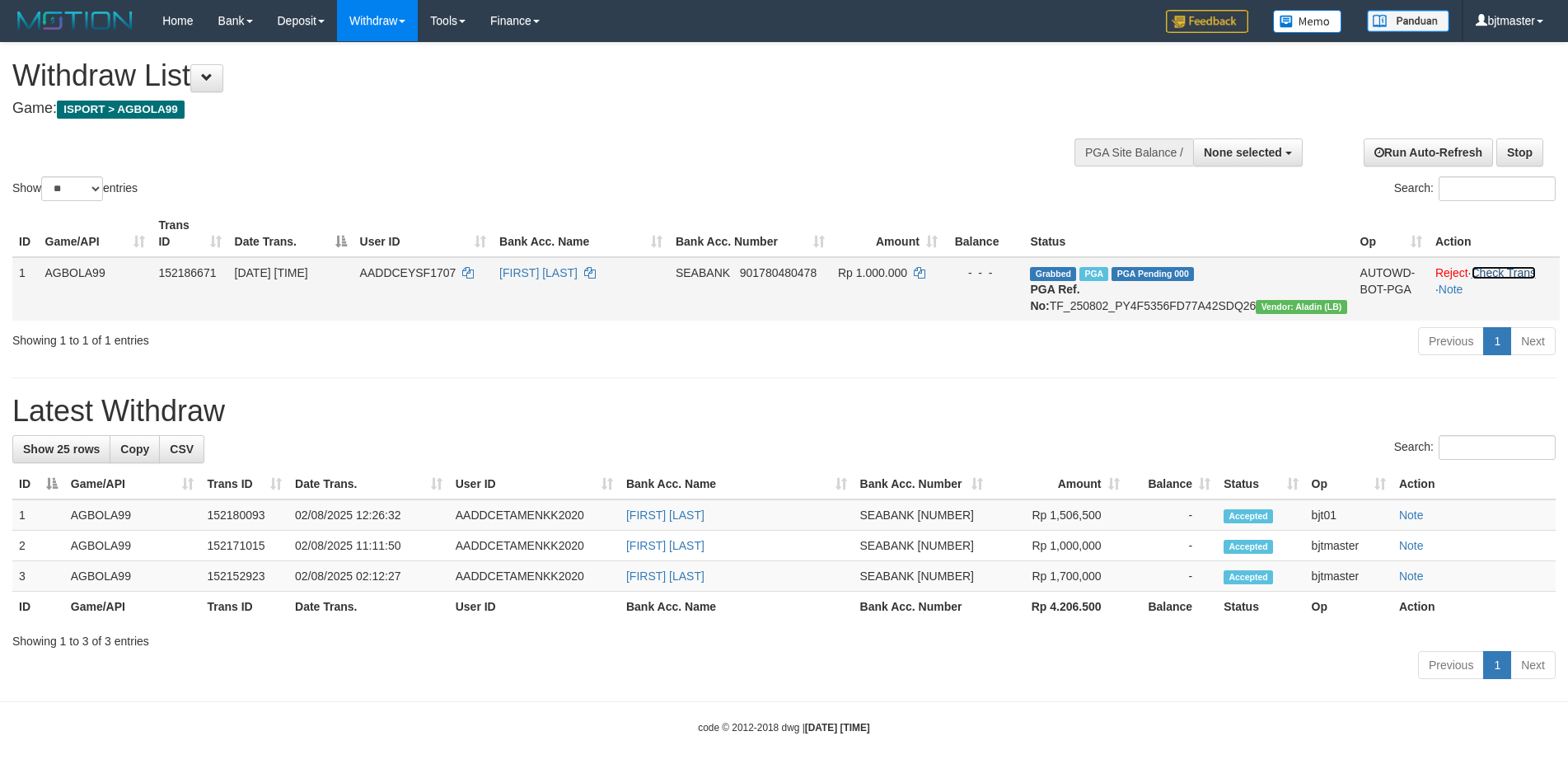 click on "Check Trans" at bounding box center [1504, 273] 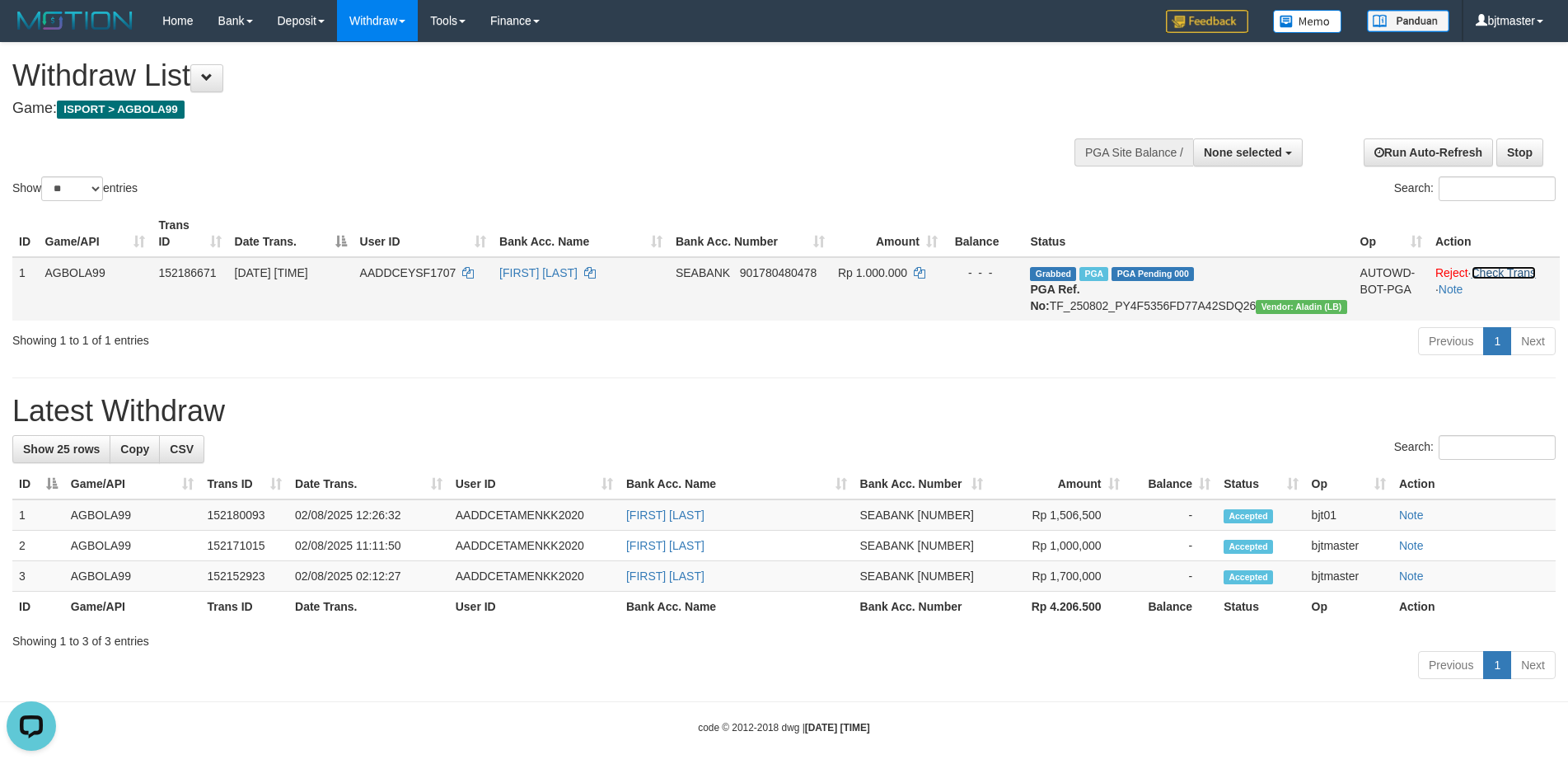 scroll, scrollTop: 0, scrollLeft: 0, axis: both 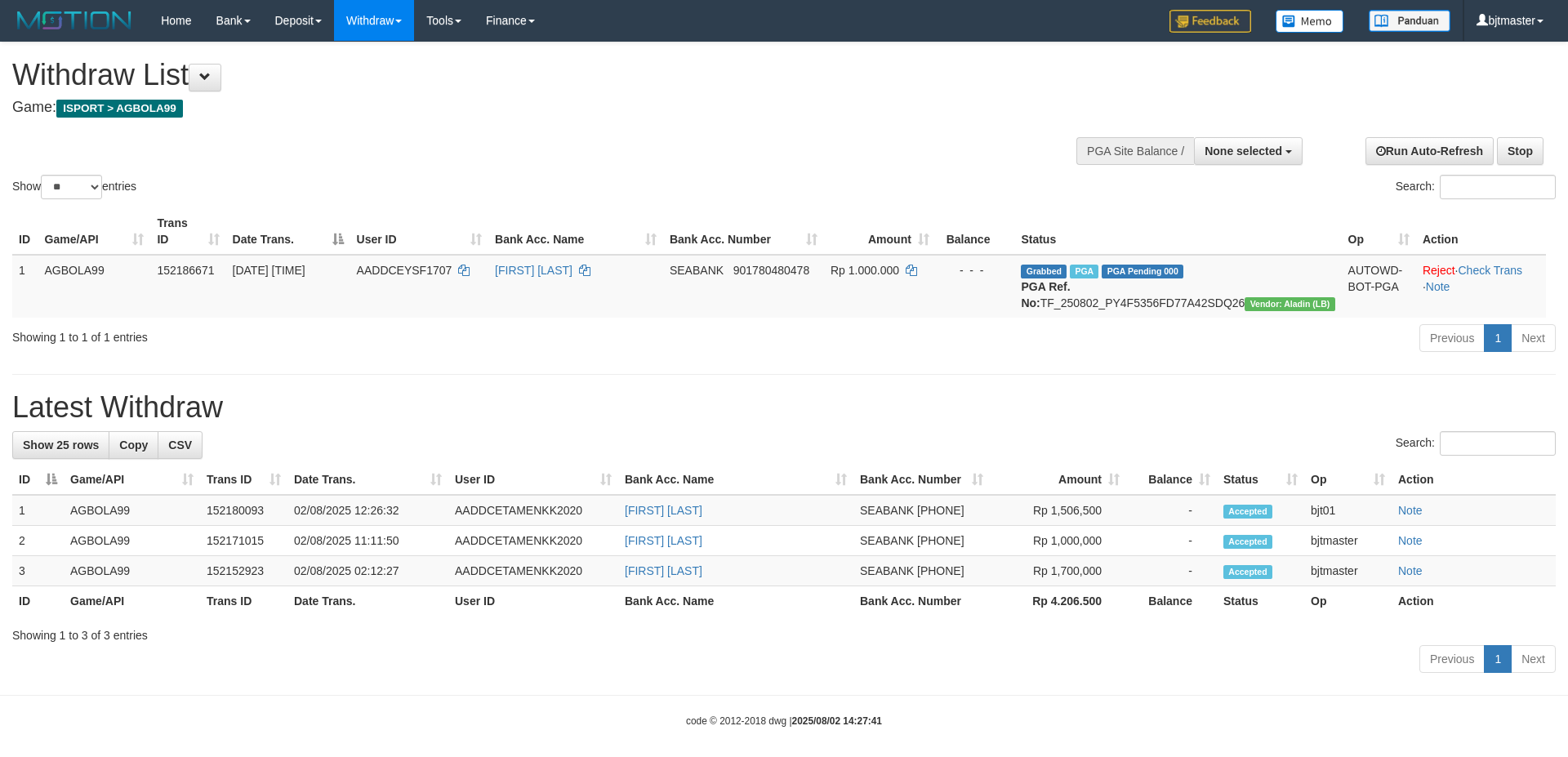 select 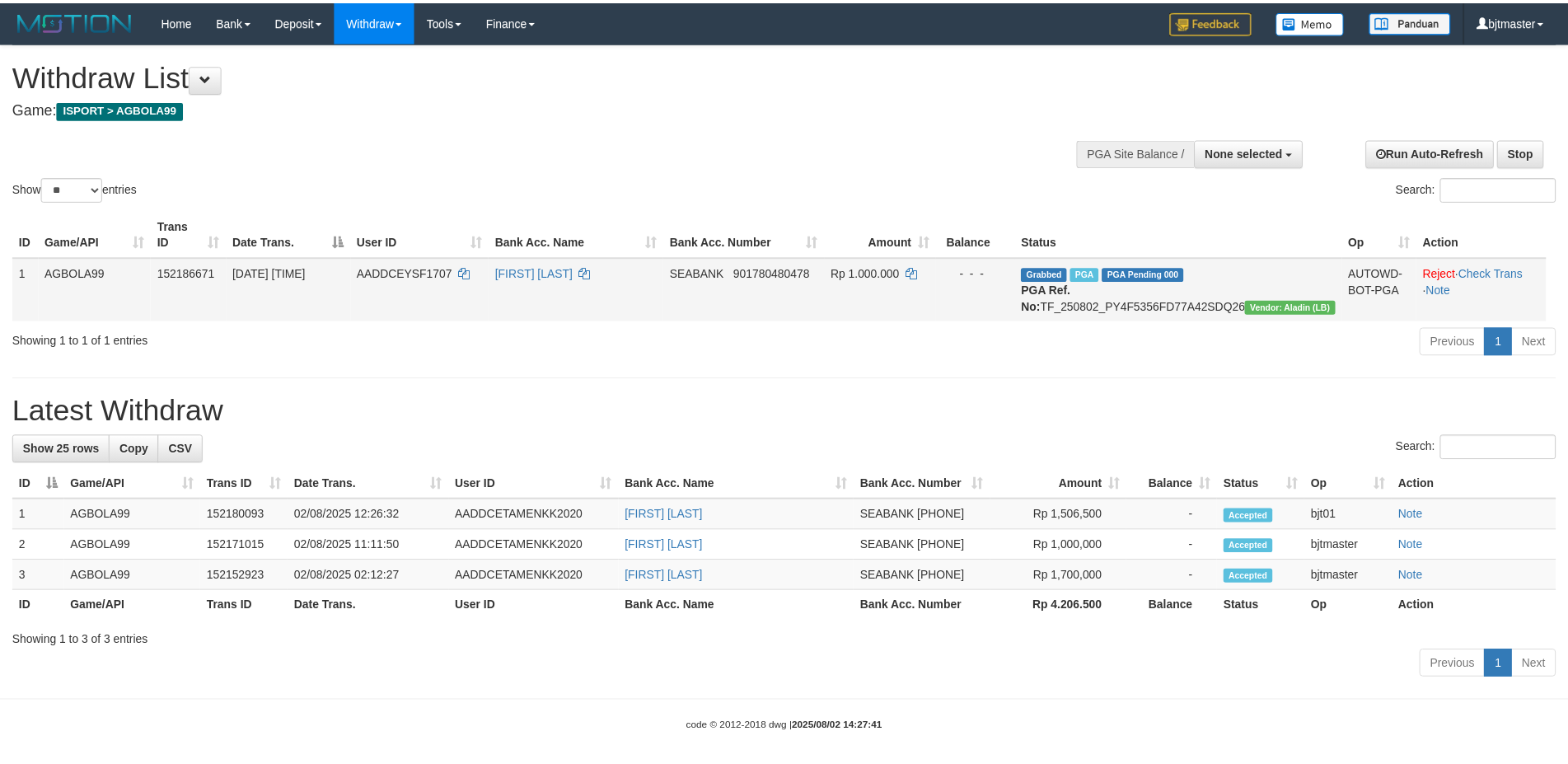 scroll, scrollTop: 0, scrollLeft: 0, axis: both 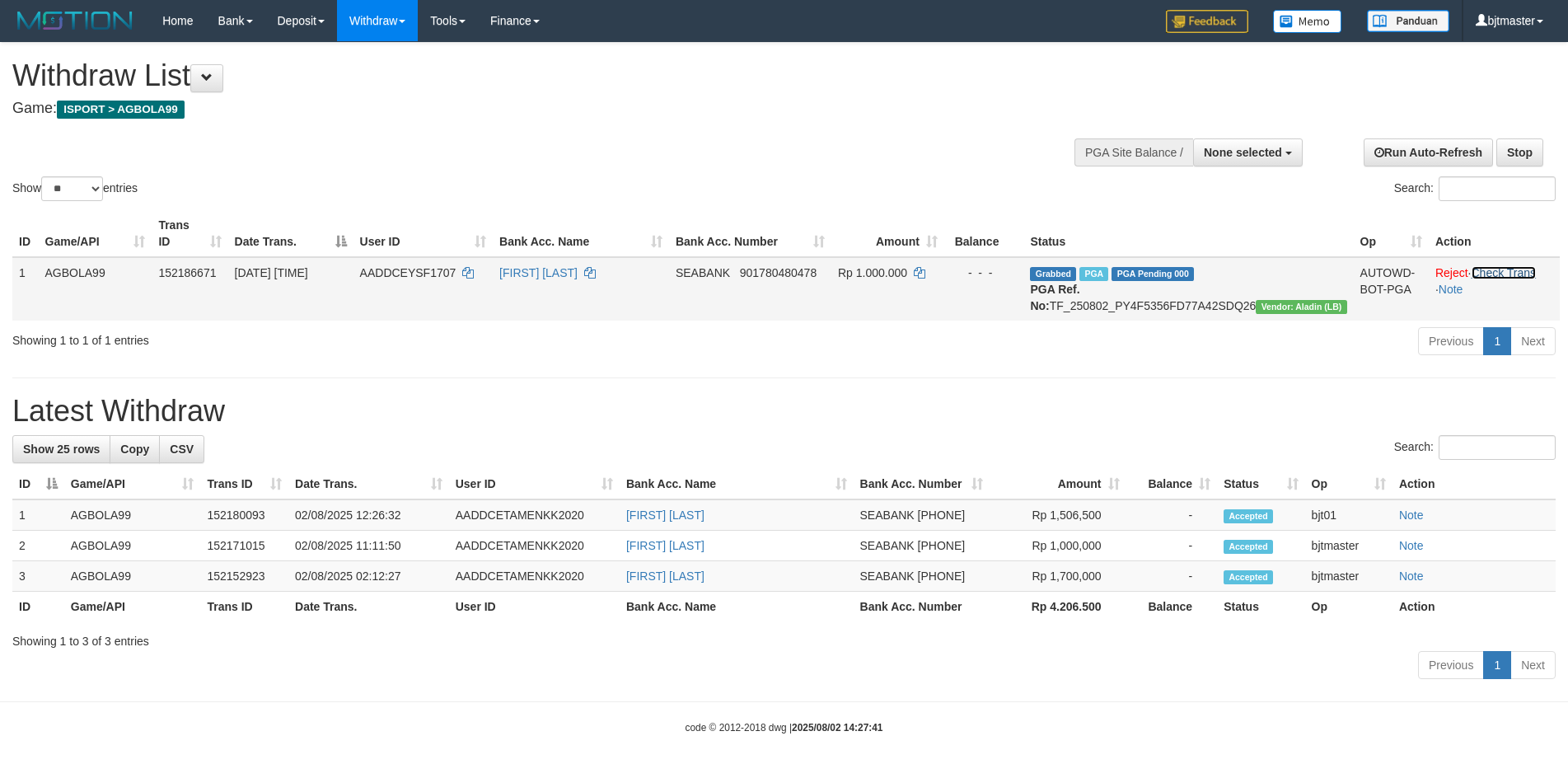click on "Check Trans" at bounding box center (1504, 273) 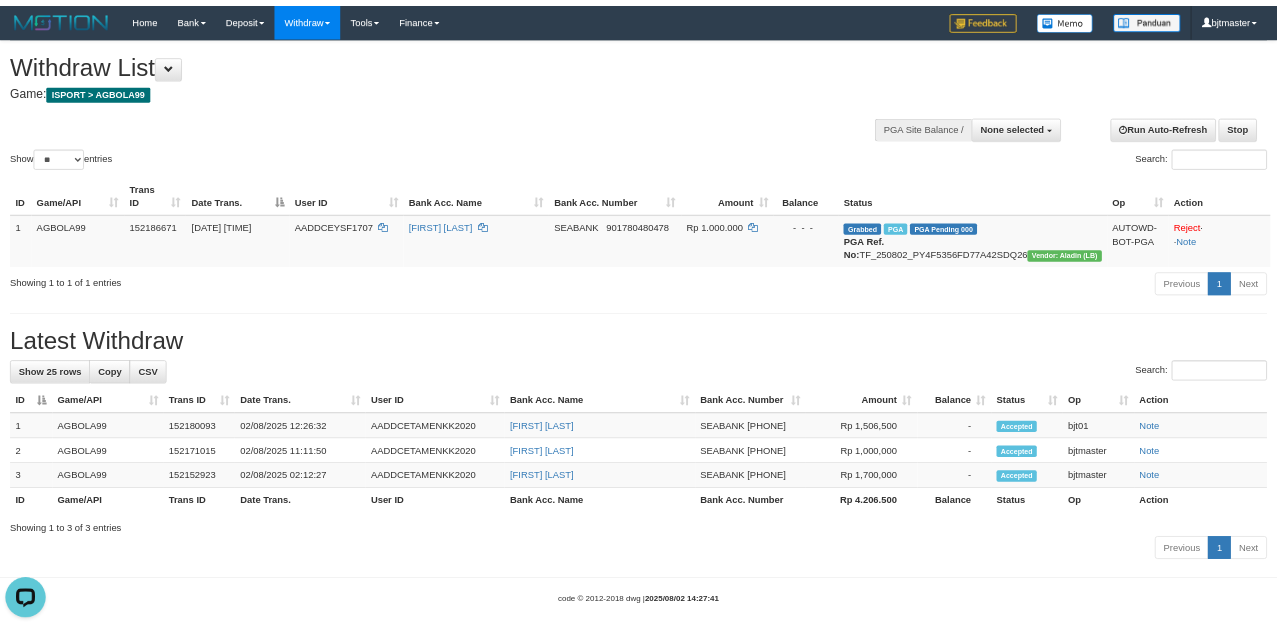 scroll, scrollTop: 0, scrollLeft: 0, axis: both 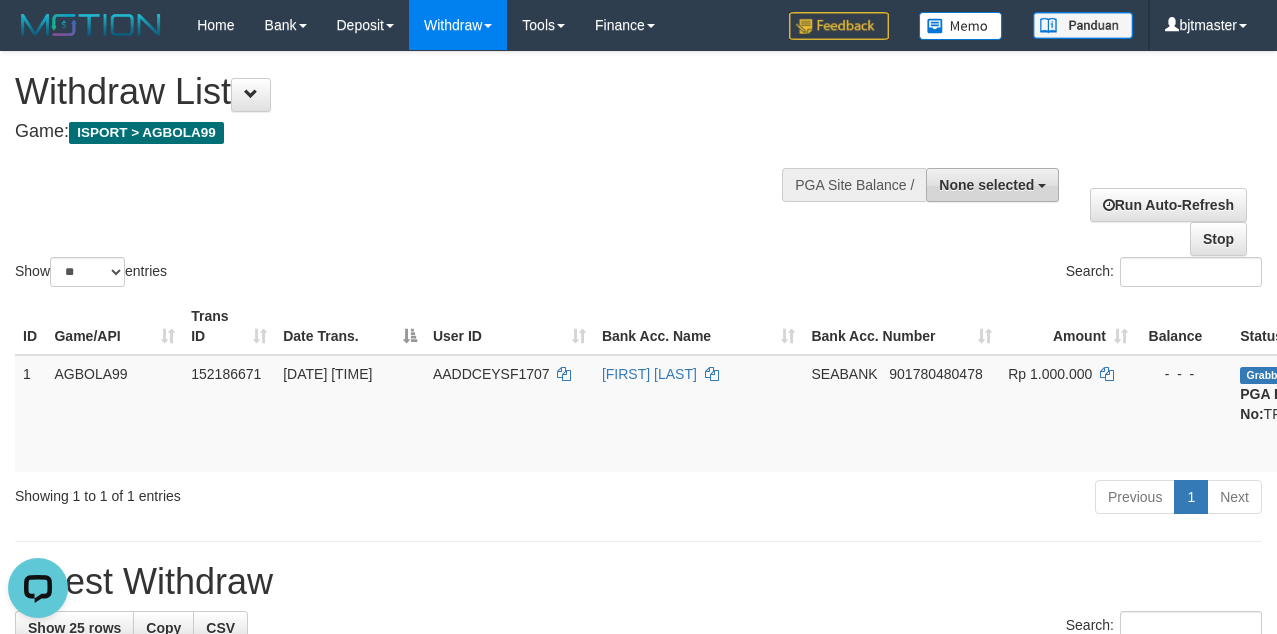 click on "None selected" at bounding box center [986, 185] 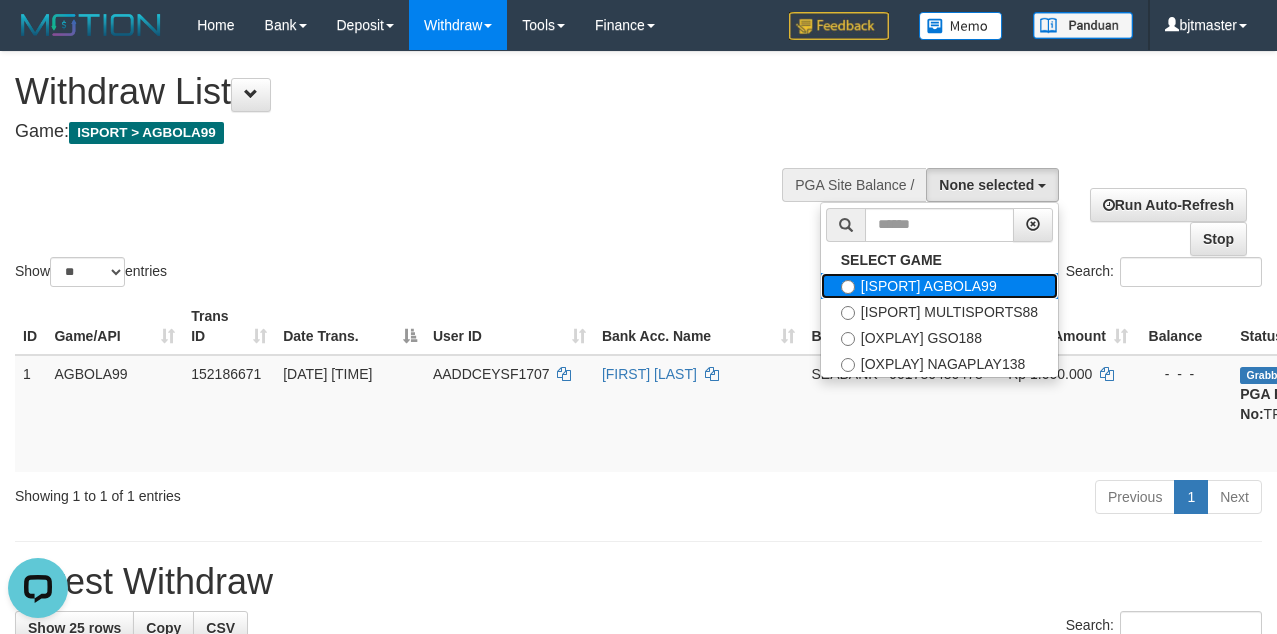 click on "[ISPORT] AGBOLA99" at bounding box center (939, 286) 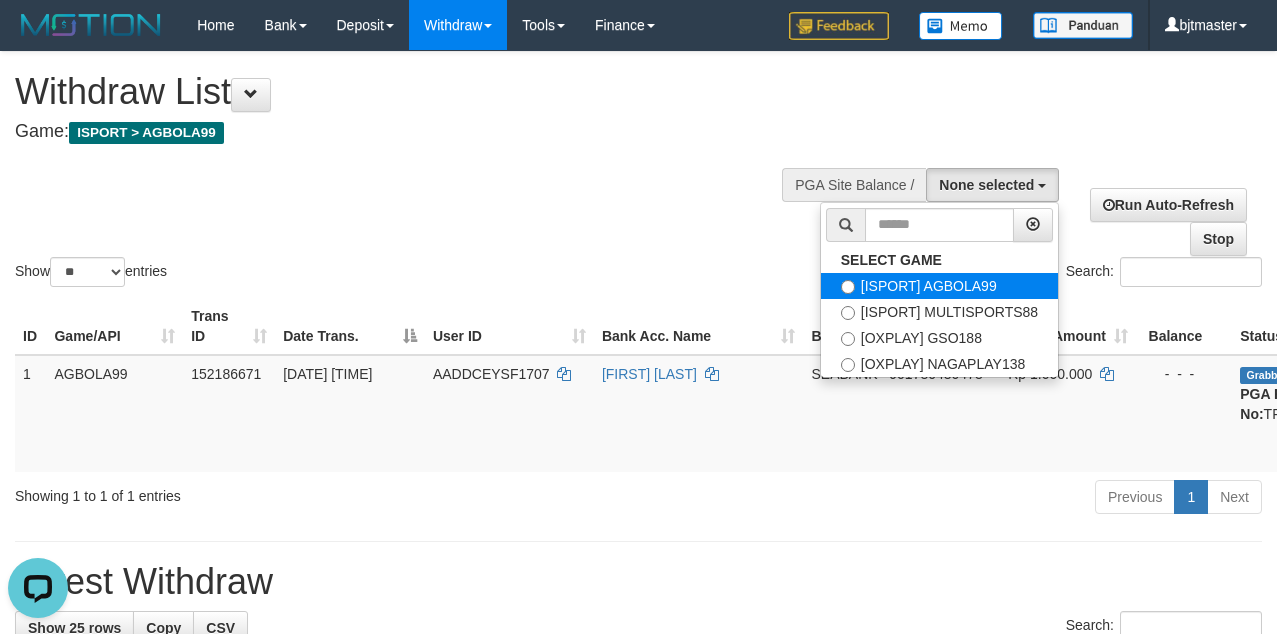 select on "****" 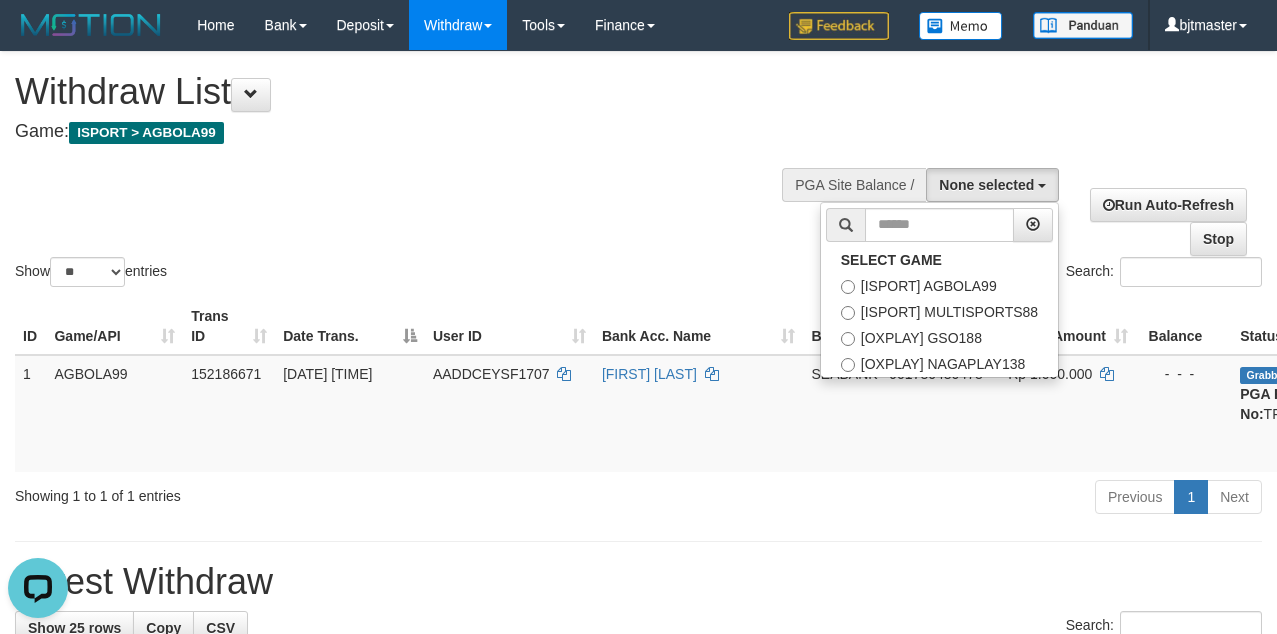 scroll, scrollTop: 17, scrollLeft: 0, axis: vertical 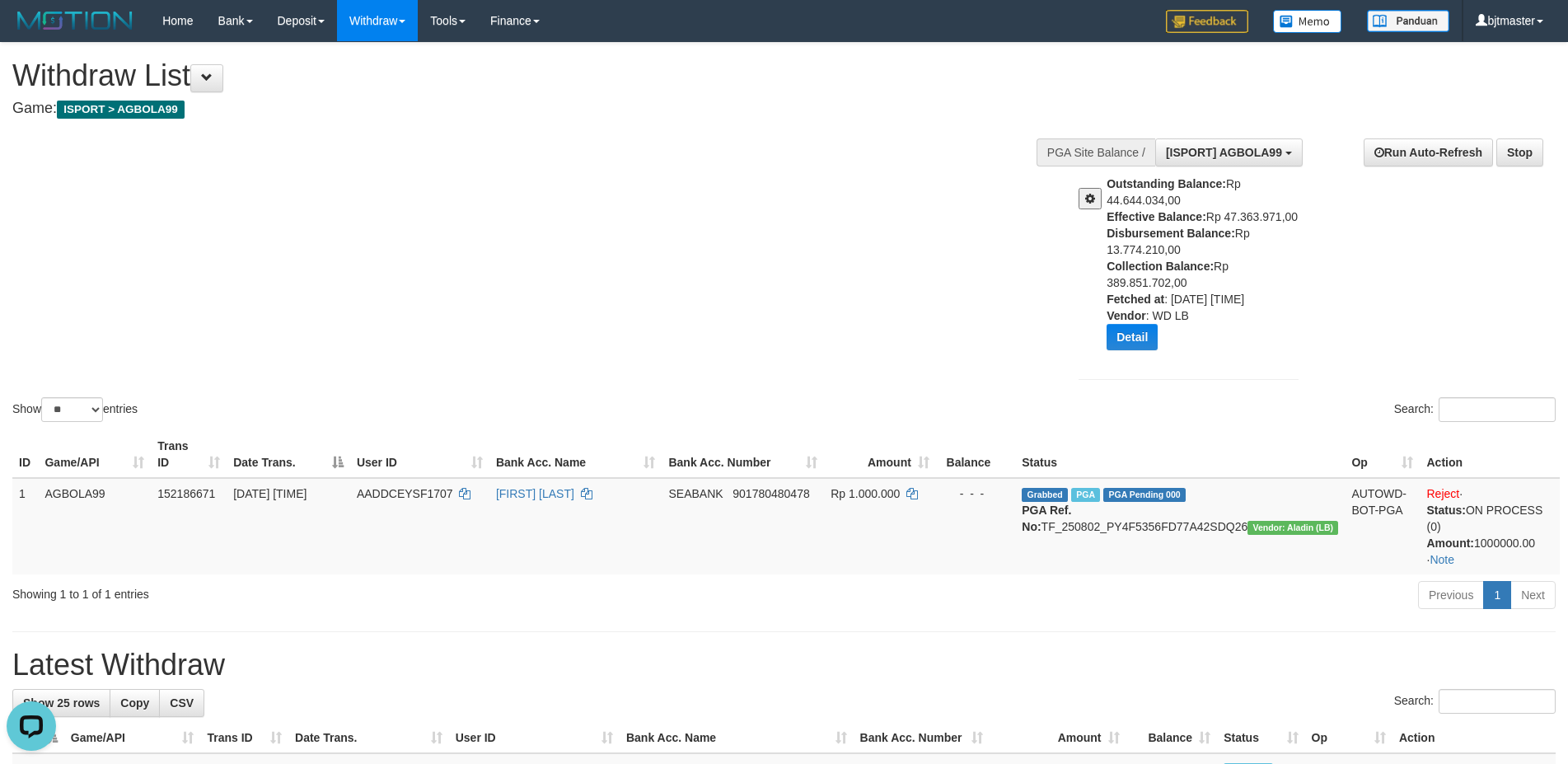 click at bounding box center [1090, 199] 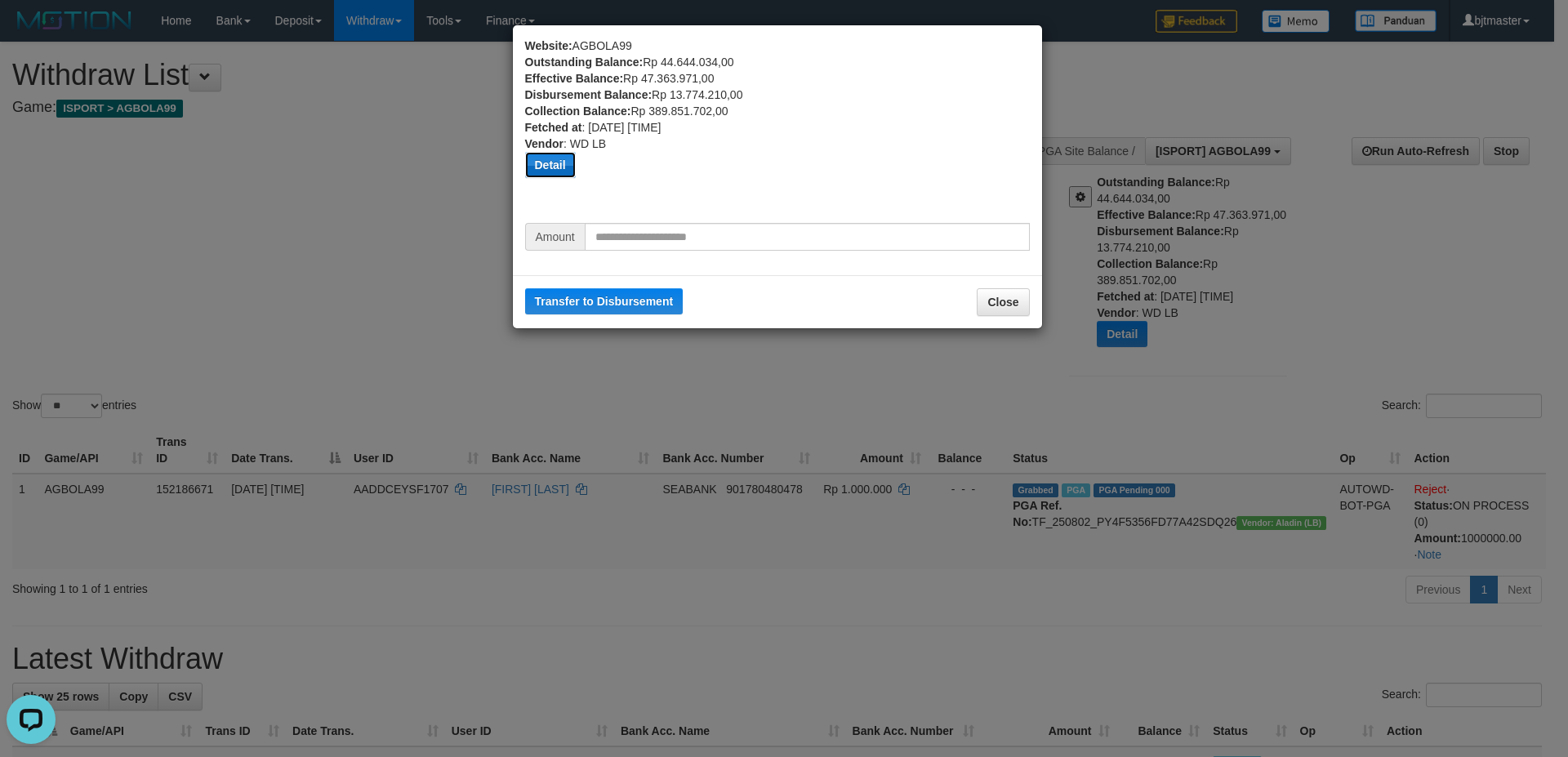 click on "Detail" at bounding box center (550, 165) 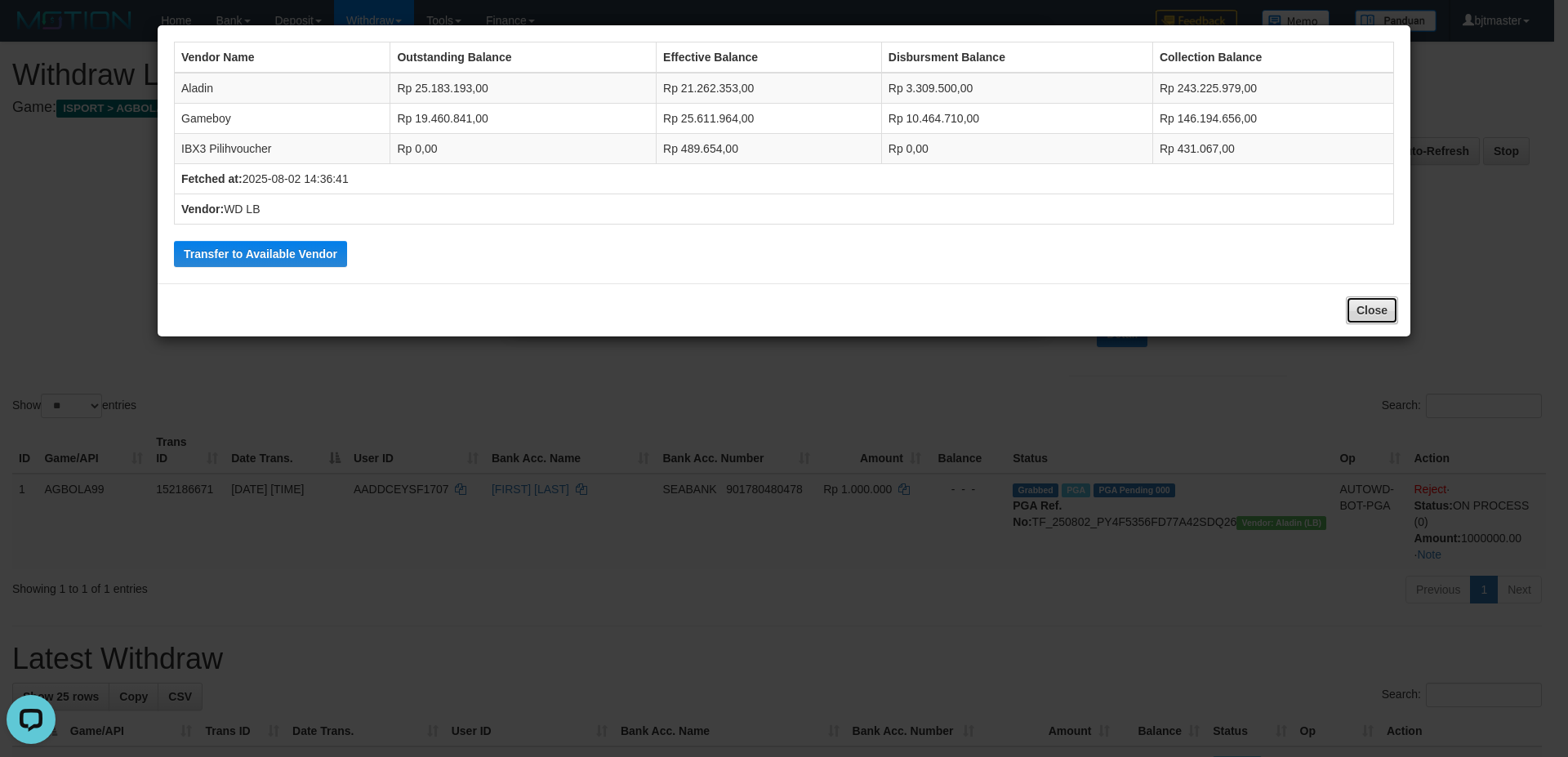 click on "Close" at bounding box center (1372, 310) 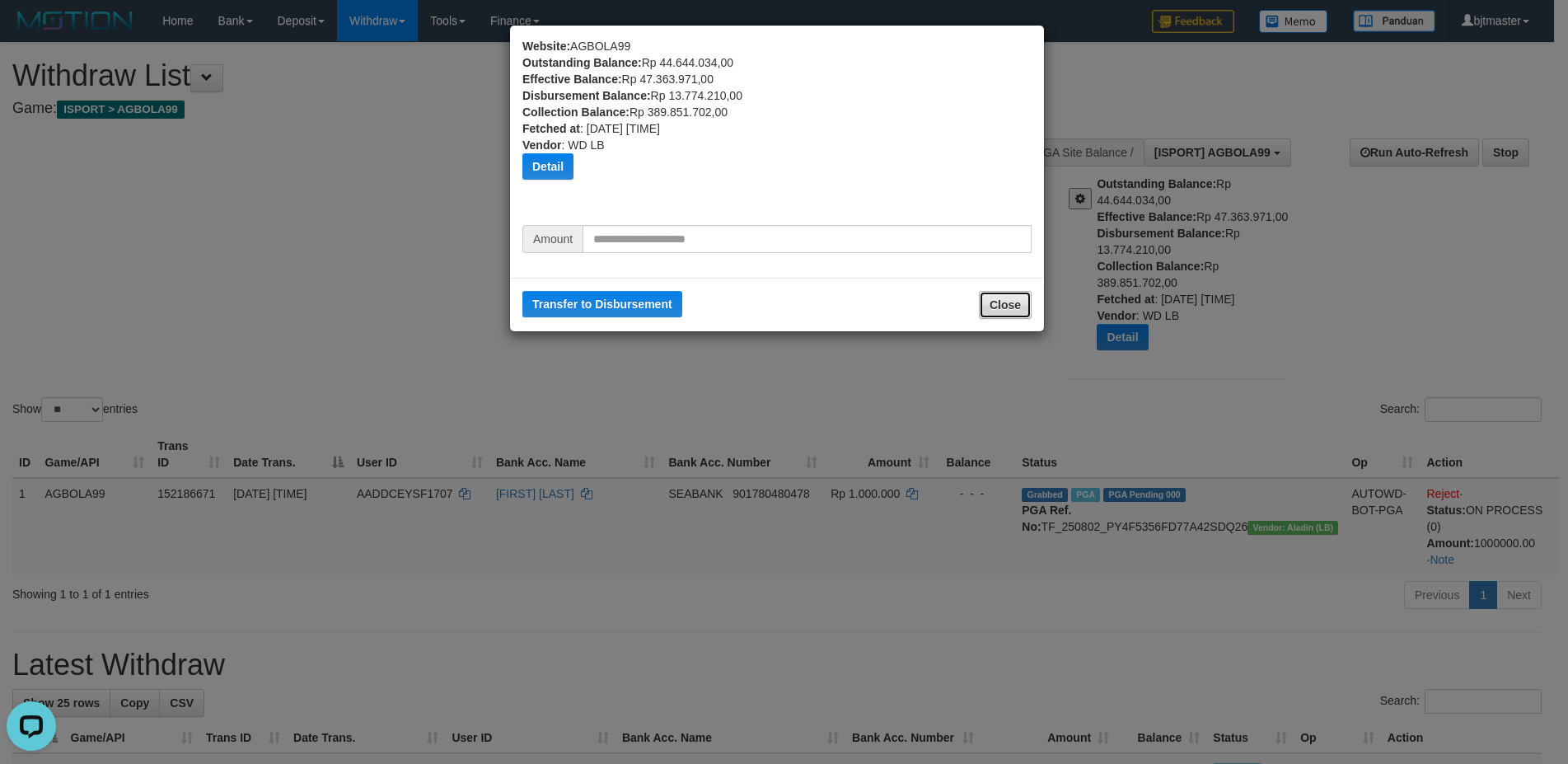 click on "Close" at bounding box center (1005, 305) 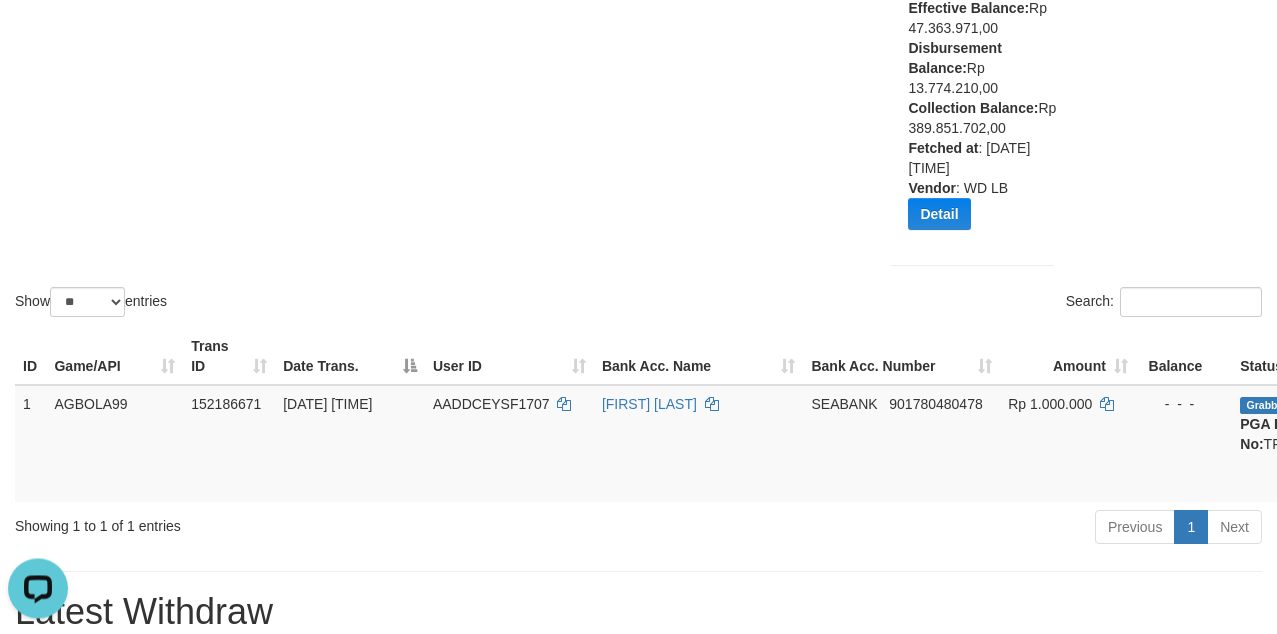 scroll, scrollTop: 306, scrollLeft: 0, axis: vertical 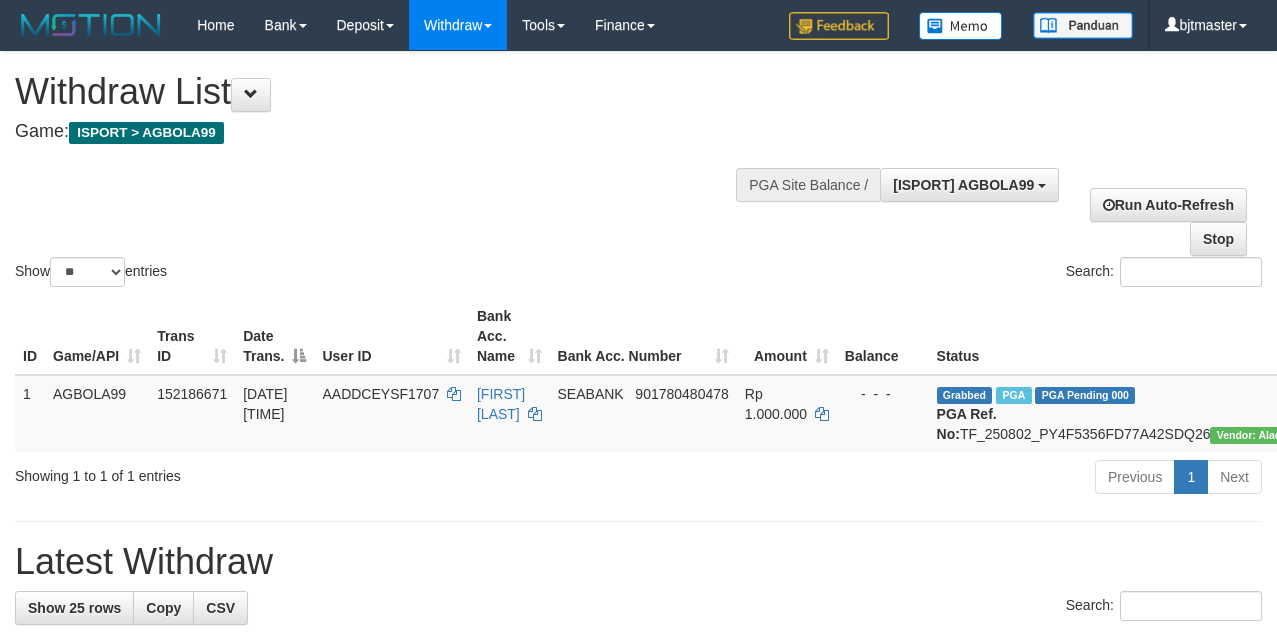 select on "**" 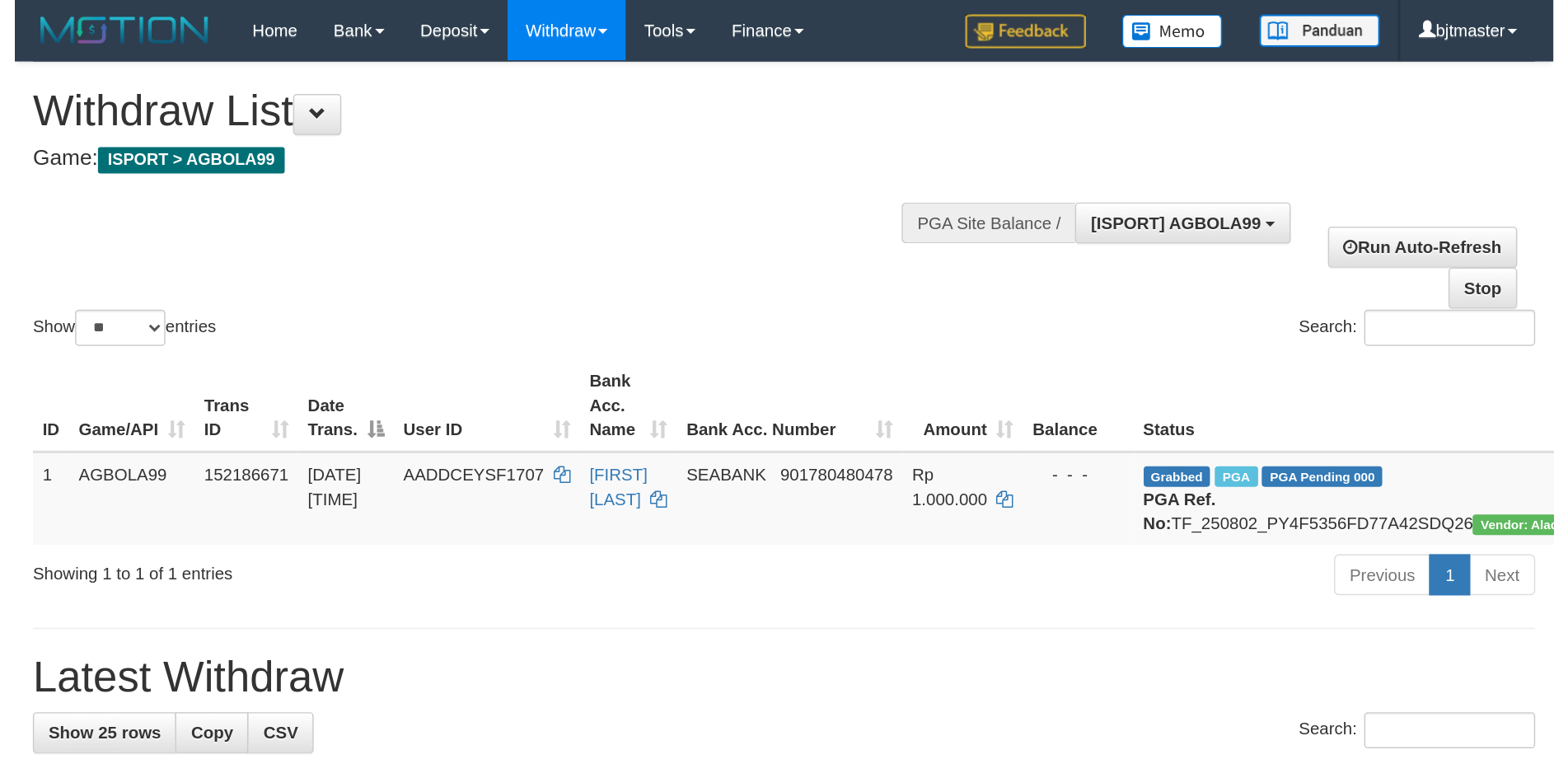 scroll, scrollTop: 112, scrollLeft: 0, axis: vertical 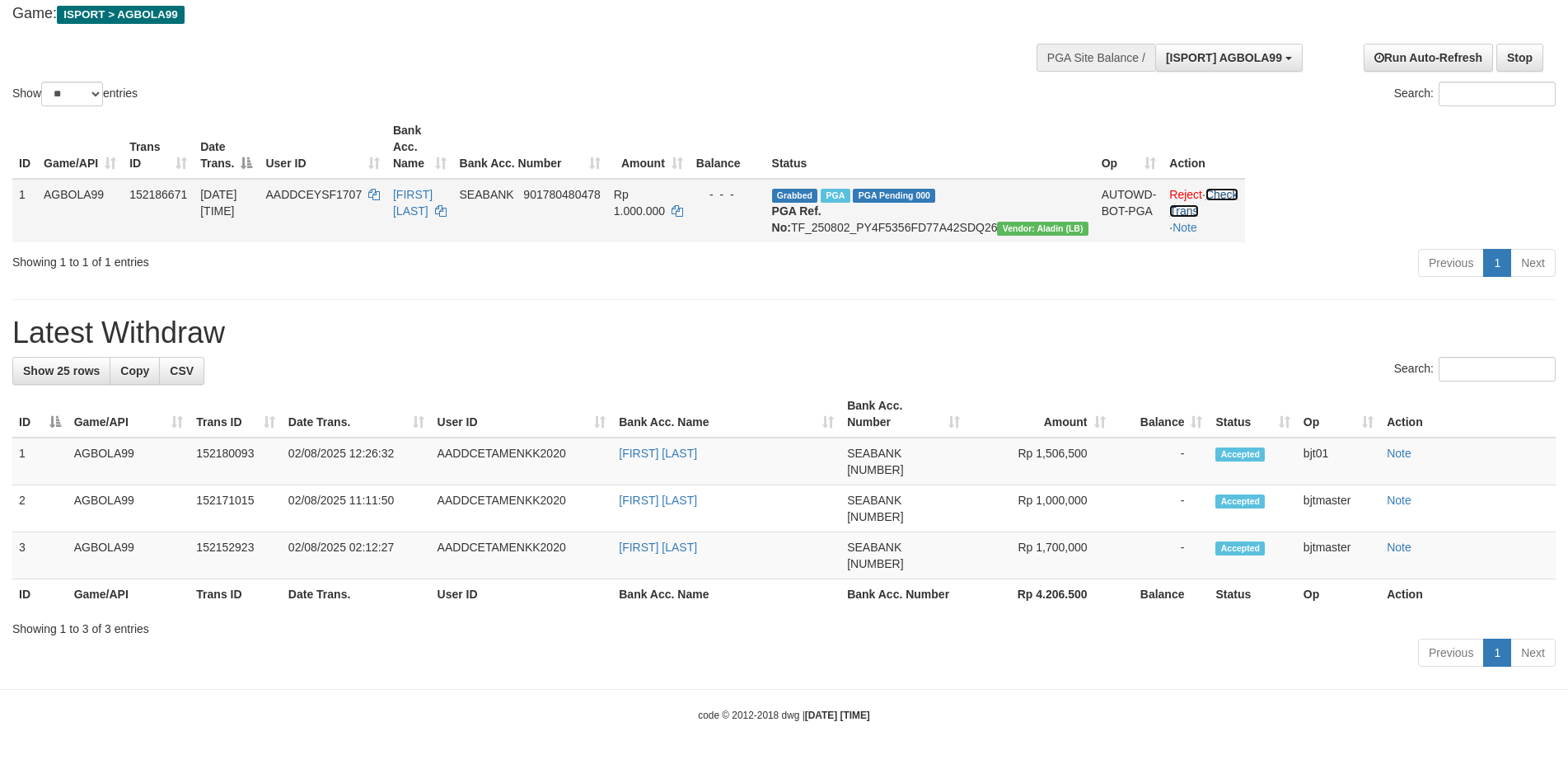 click on "Check Trans" at bounding box center [1203, 203] 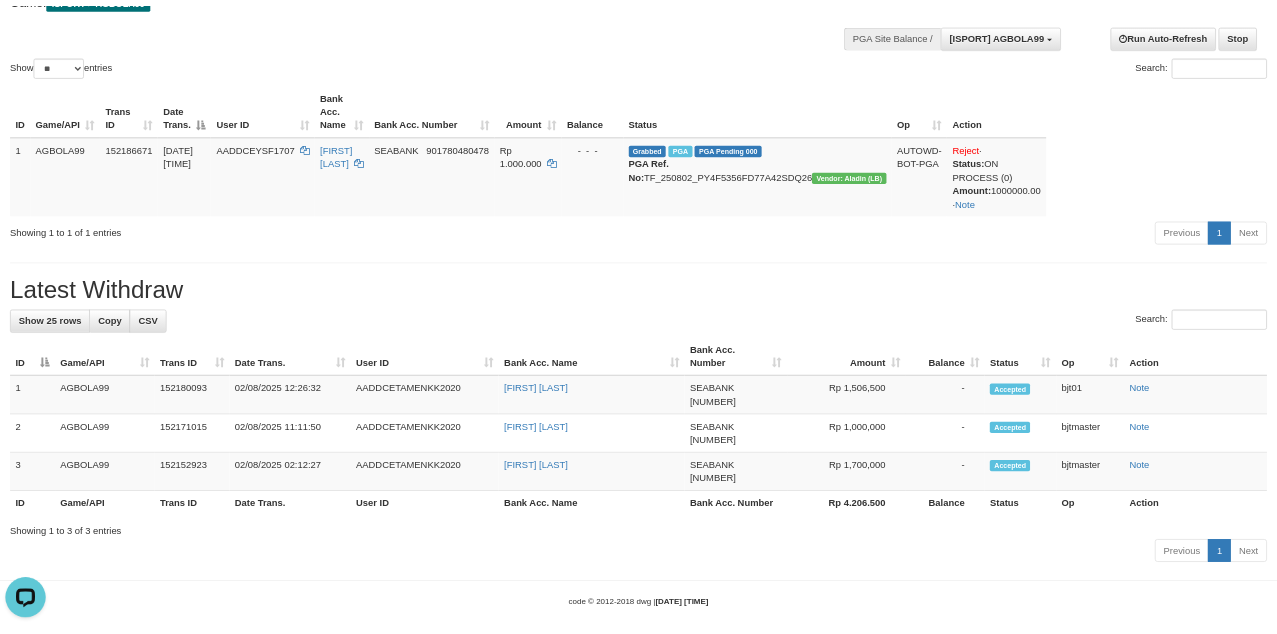 scroll, scrollTop: 179, scrollLeft: 0, axis: vertical 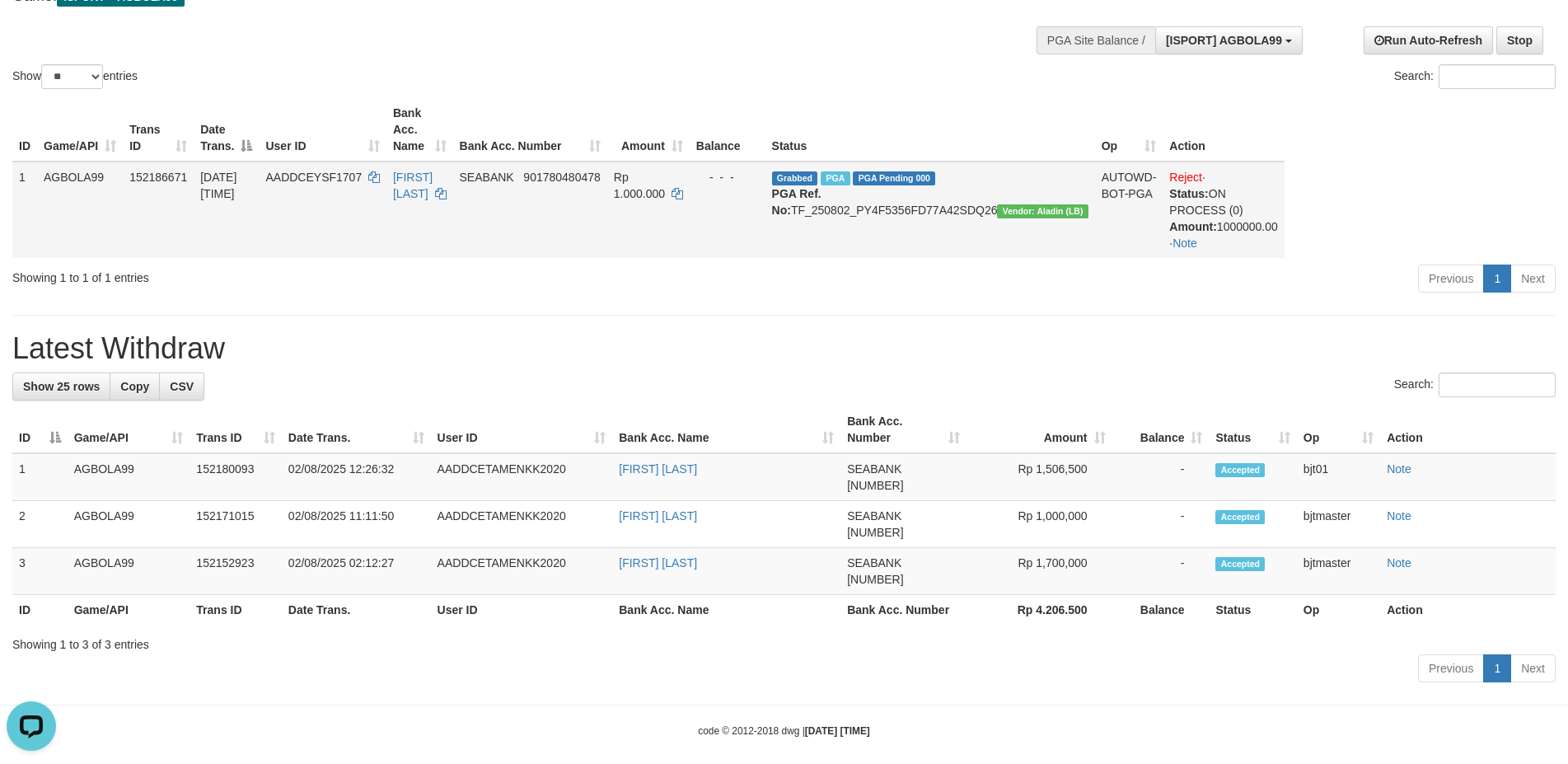 click on "Grabbed   PGA   PGA Pending 000 PGA Ref. No:  [ALPHANUMERIC]  Vendor: Aladin (LB)" at bounding box center [930, 209] 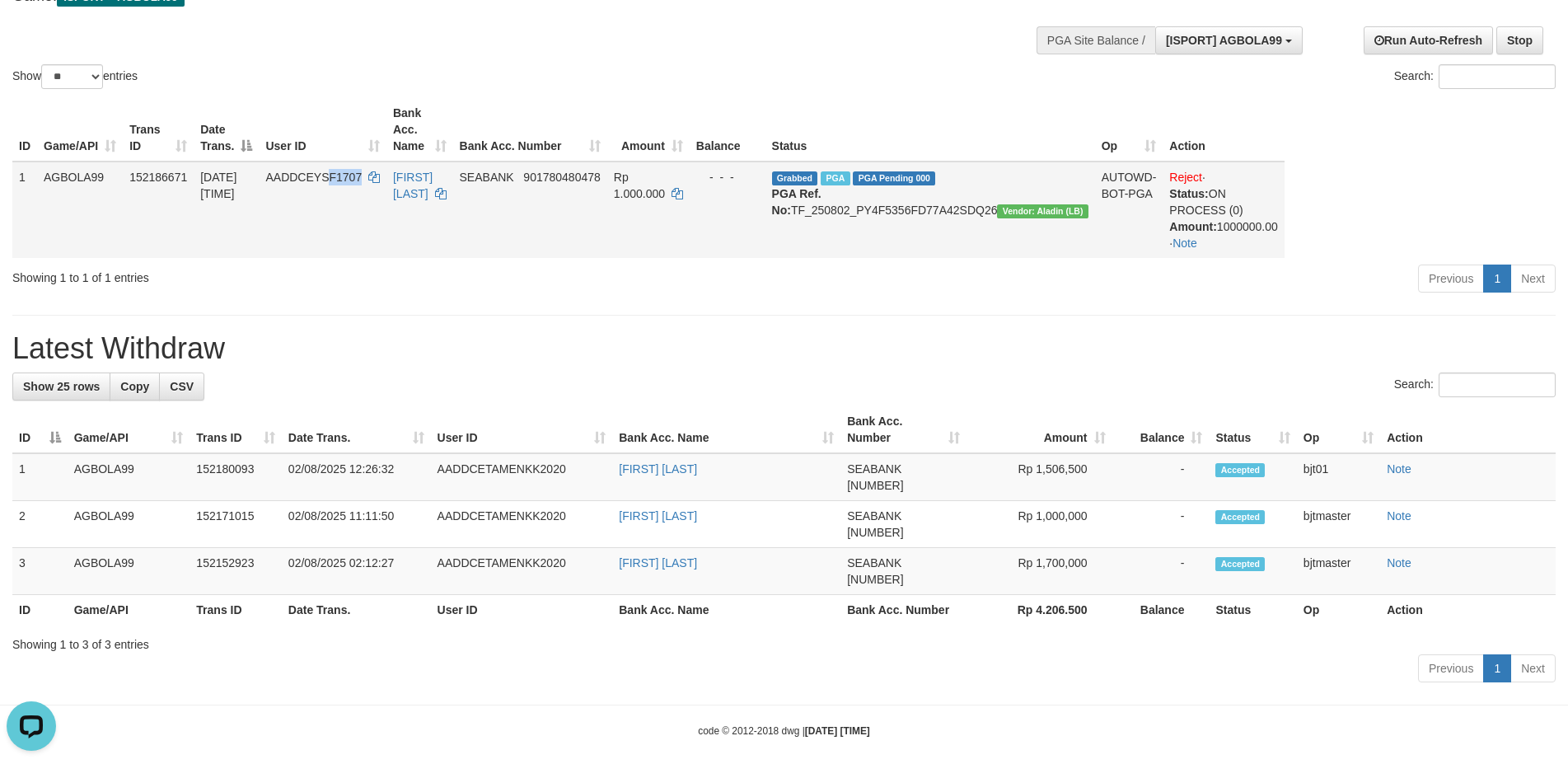drag, startPoint x: 354, startPoint y: 177, endPoint x: 325, endPoint y: 177, distance: 29 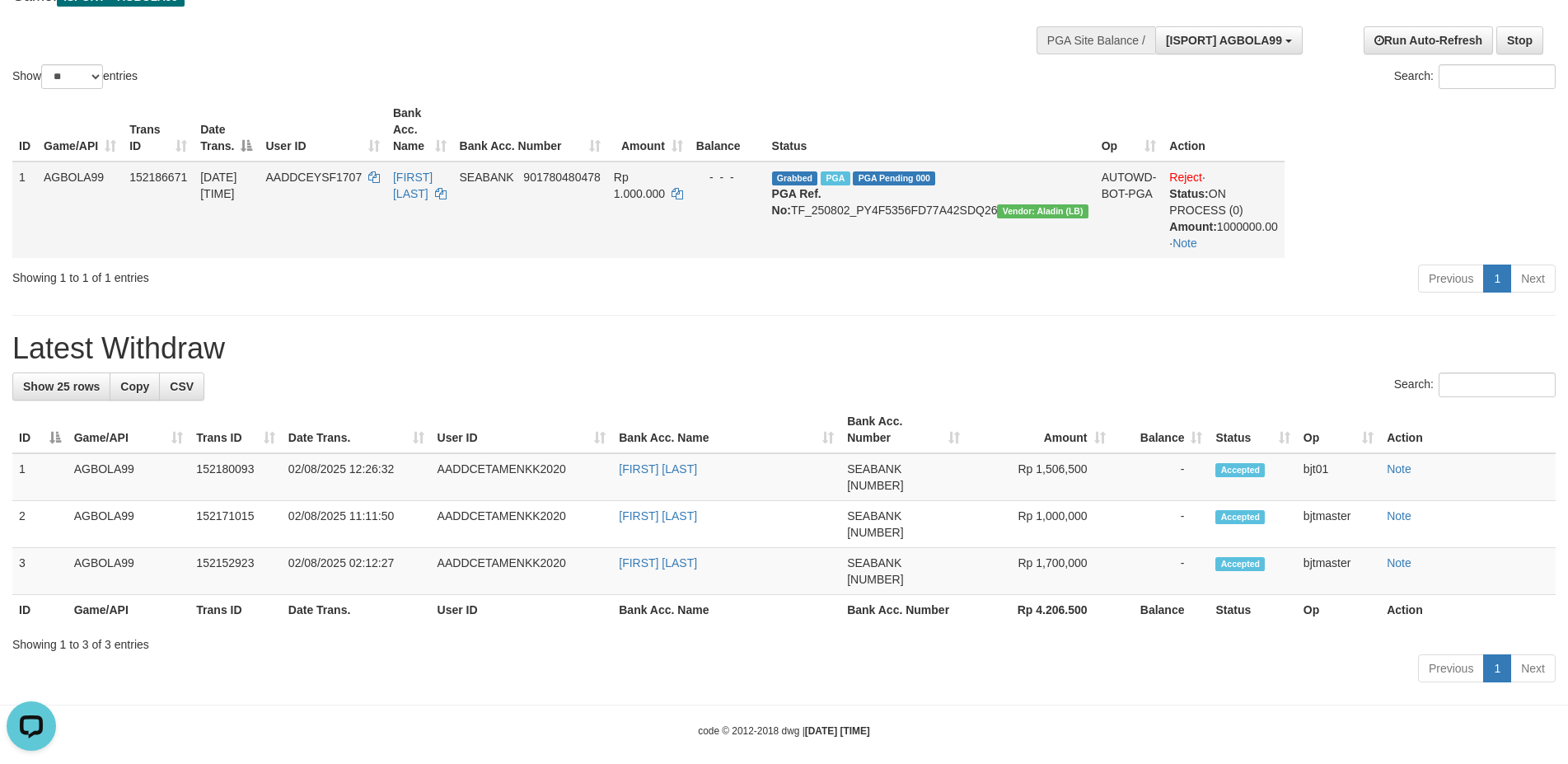 click on "SEABANK" at bounding box center [487, 177] 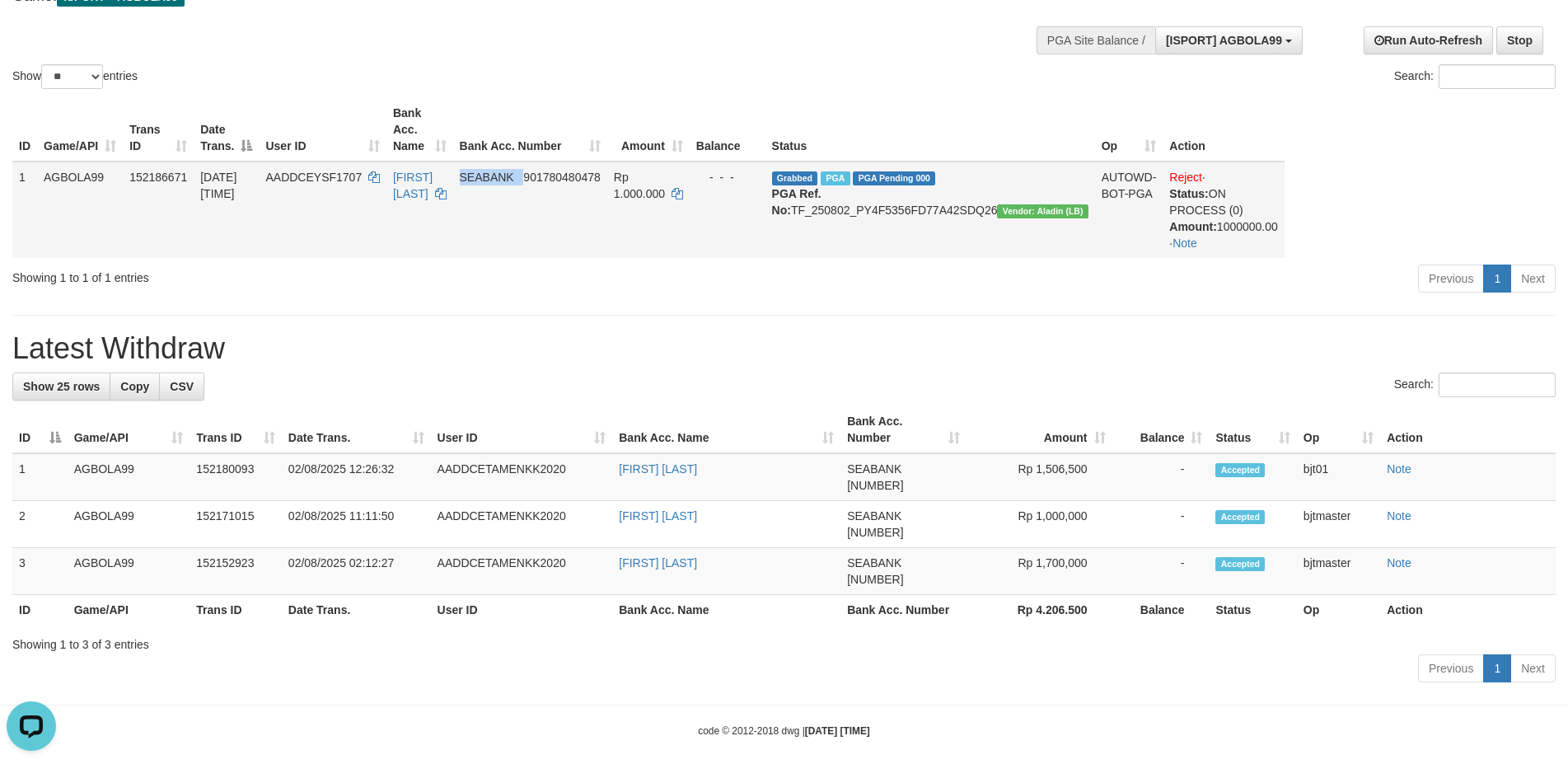 drag, startPoint x: 477, startPoint y: 178, endPoint x: 490, endPoint y: 176, distance: 13.15295 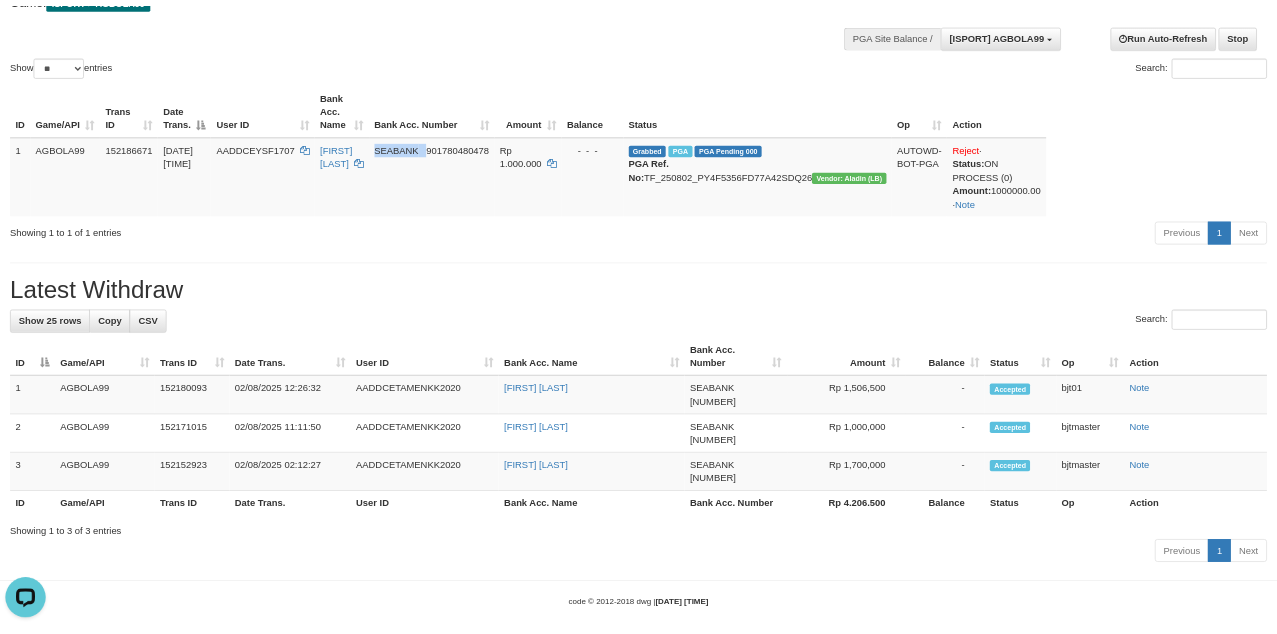 scroll, scrollTop: 179, scrollLeft: 0, axis: vertical 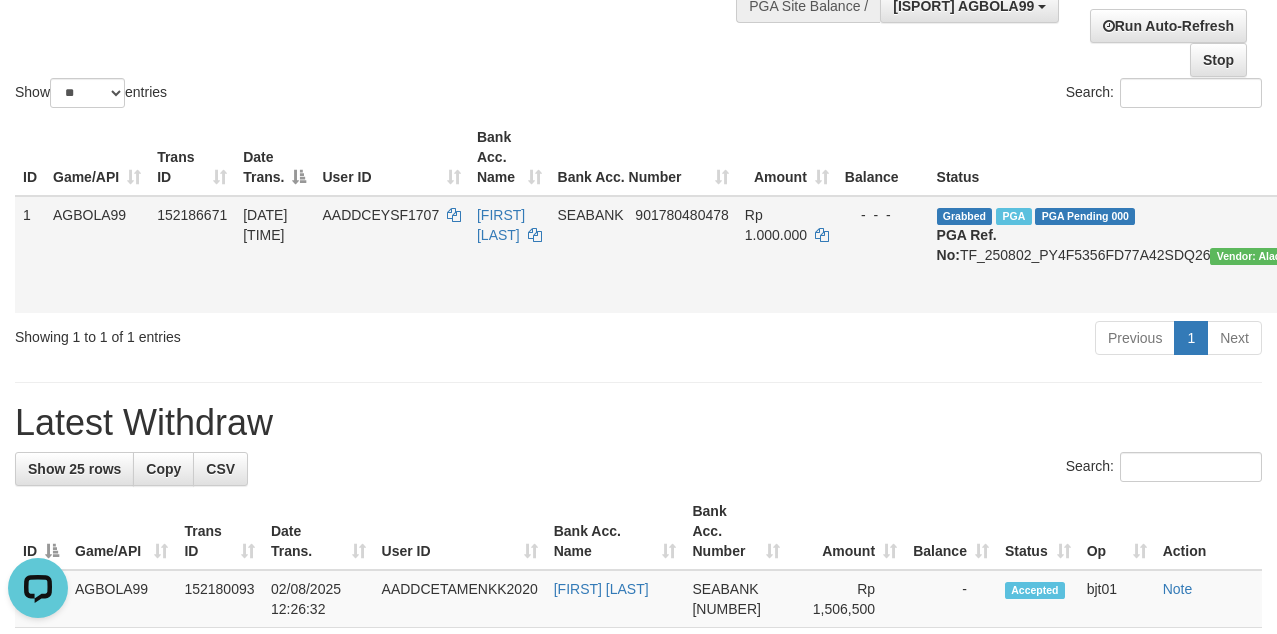 click on "[FIRST] [LAST]" at bounding box center [509, 254] 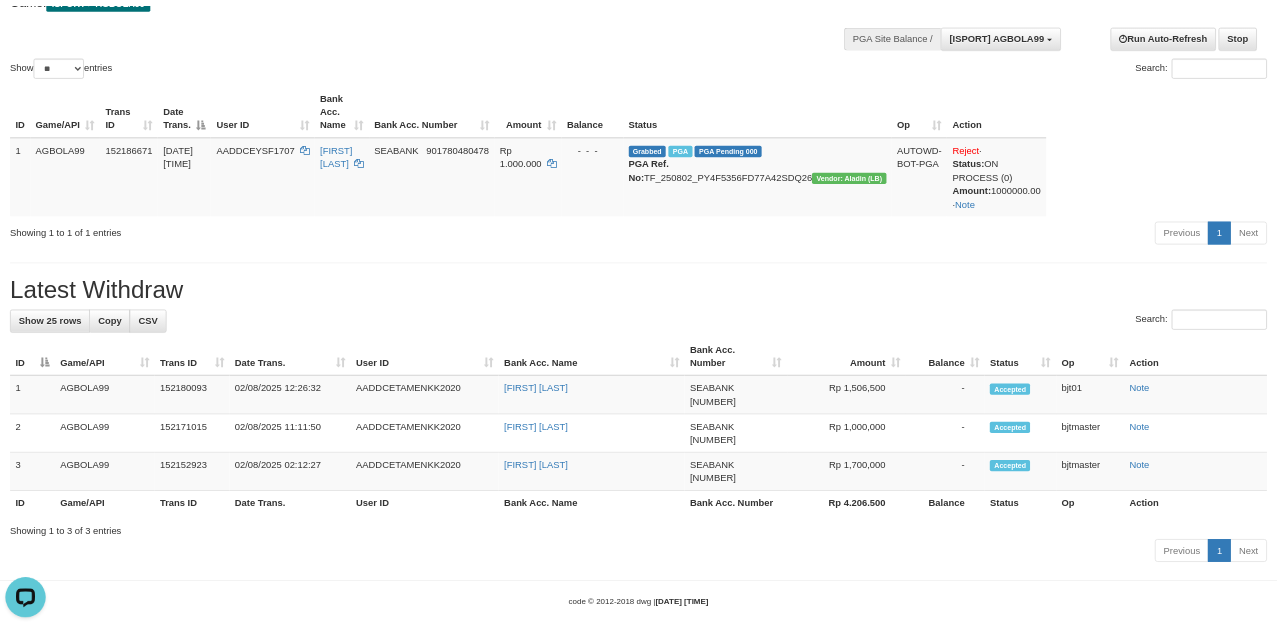 scroll, scrollTop: 179, scrollLeft: 0, axis: vertical 